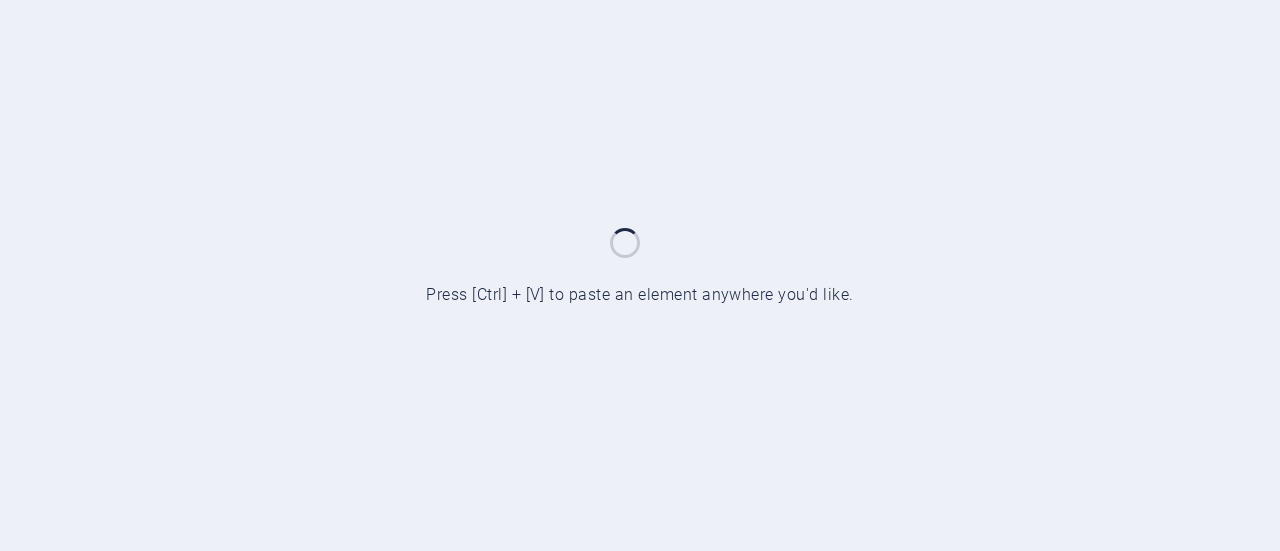 scroll, scrollTop: 0, scrollLeft: 0, axis: both 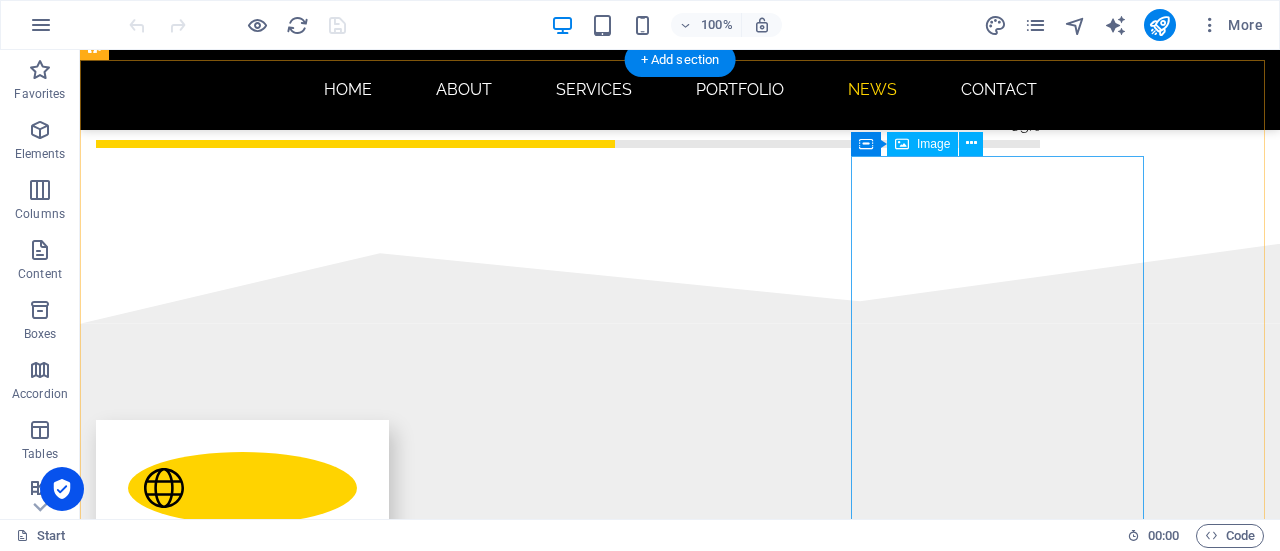 click at bounding box center (242, 3834) 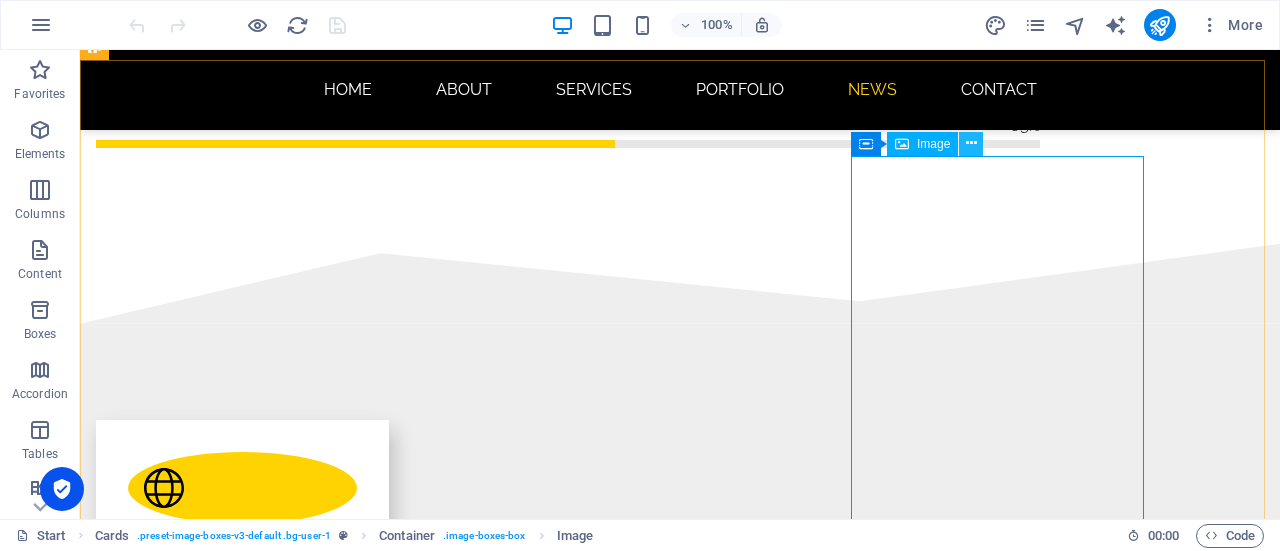 click at bounding box center [971, 143] 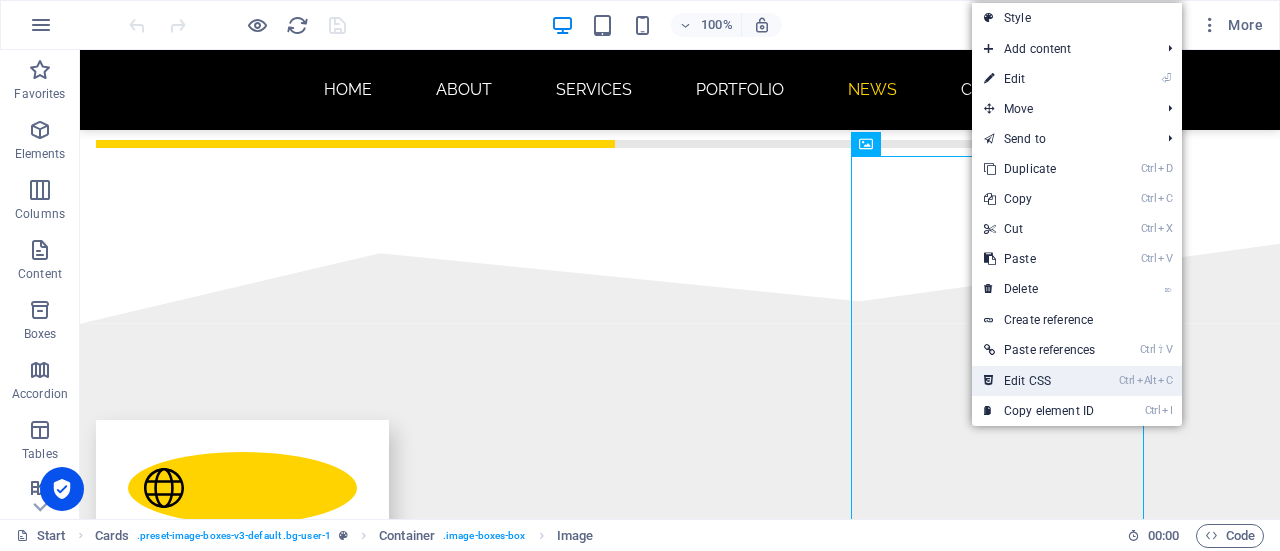 click on "Ctrl Alt C  Edit CSS" at bounding box center [1039, 381] 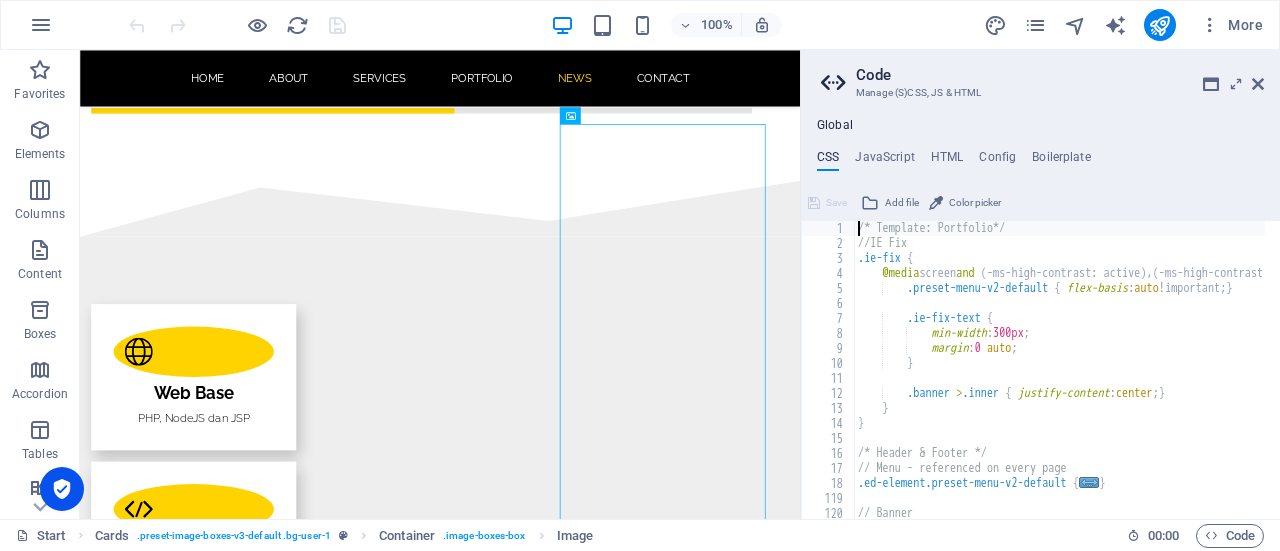 scroll, scrollTop: 2849, scrollLeft: 0, axis: vertical 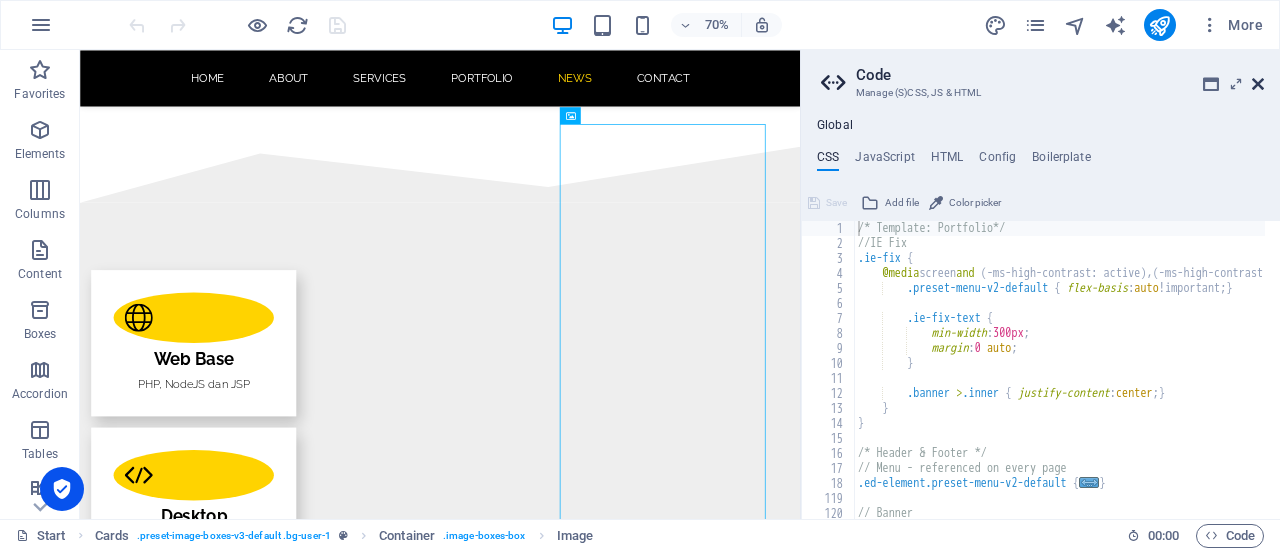 click at bounding box center (1258, 84) 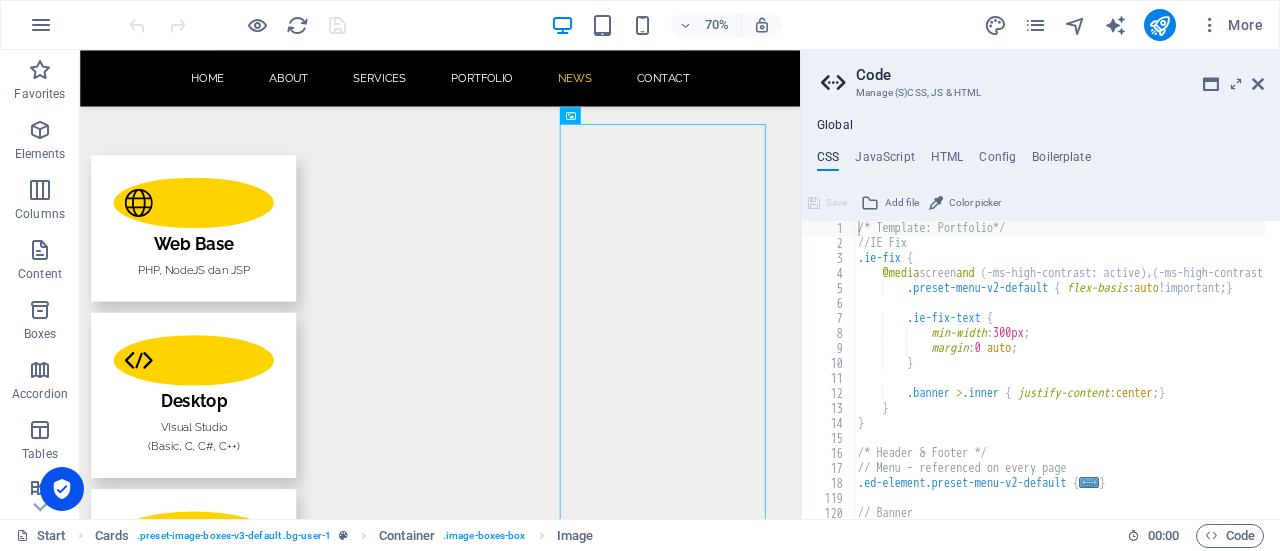 scroll, scrollTop: 2800, scrollLeft: 0, axis: vertical 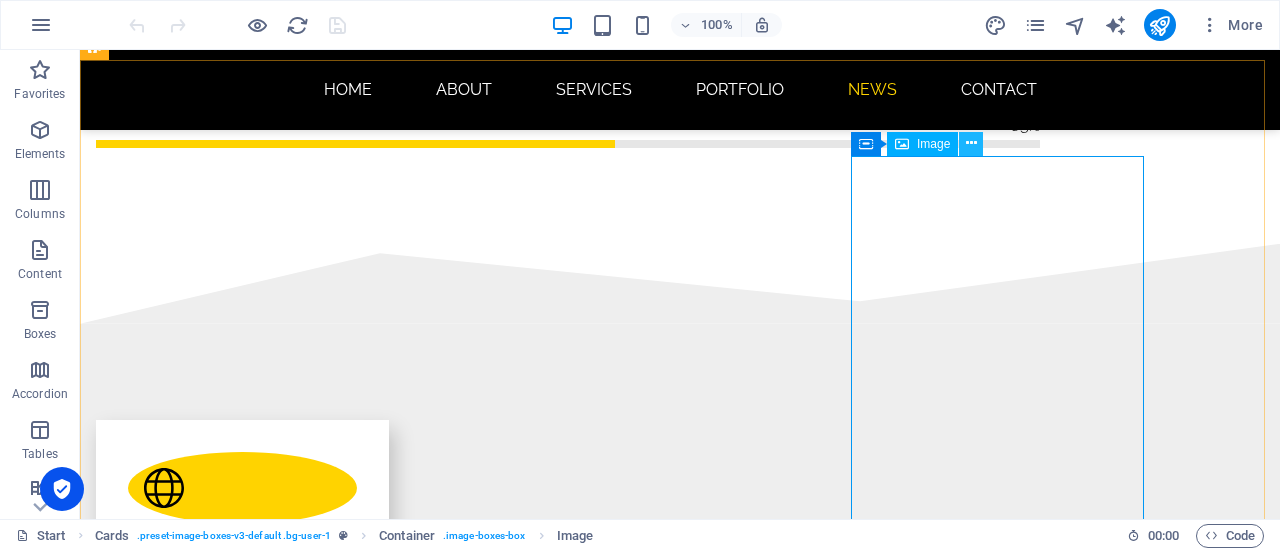 click at bounding box center [971, 143] 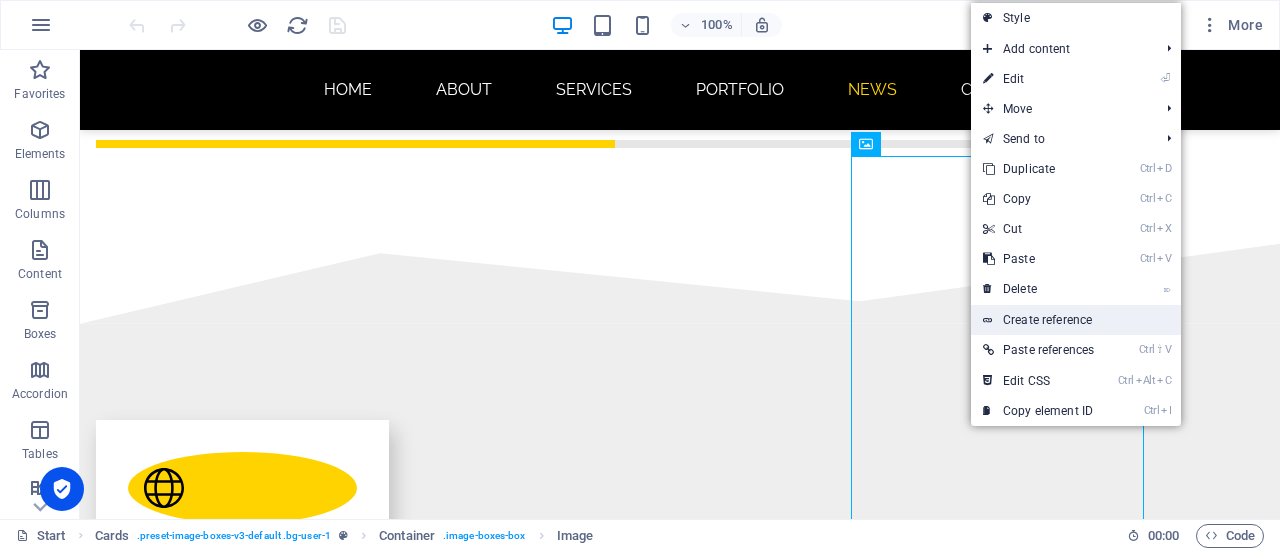 click on "Create reference" at bounding box center [1076, 320] 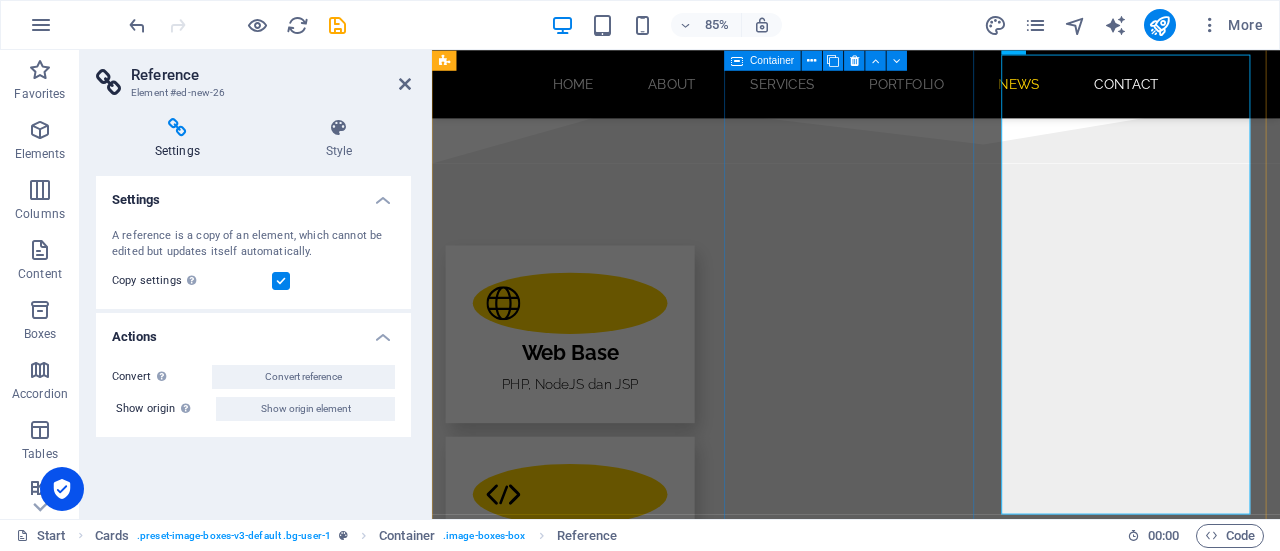 scroll, scrollTop: 3552, scrollLeft: 0, axis: vertical 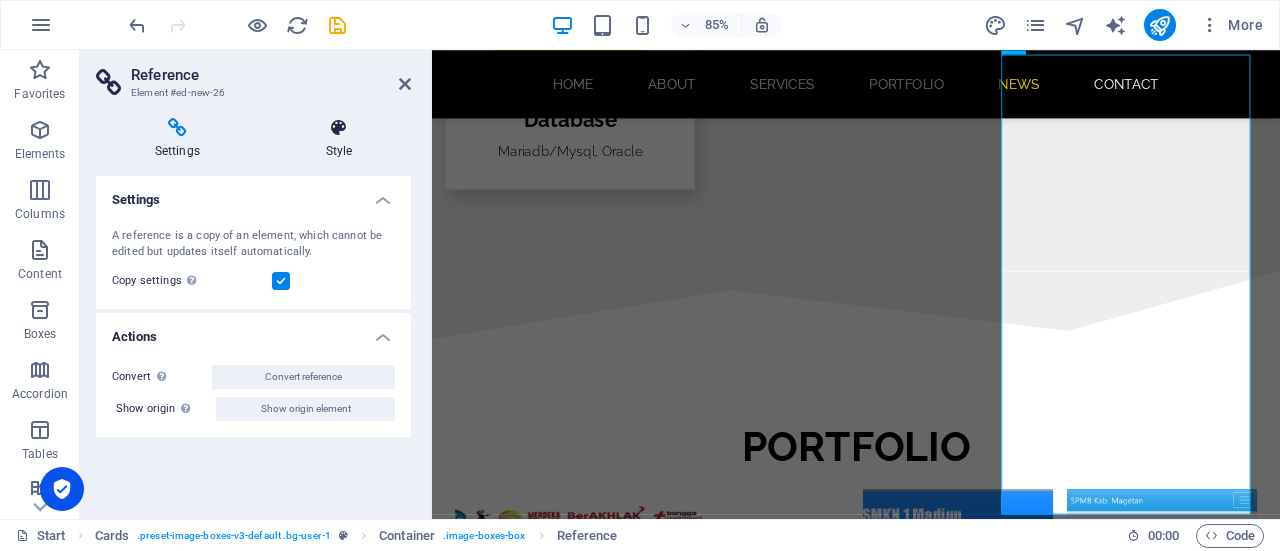 click at bounding box center (339, 128) 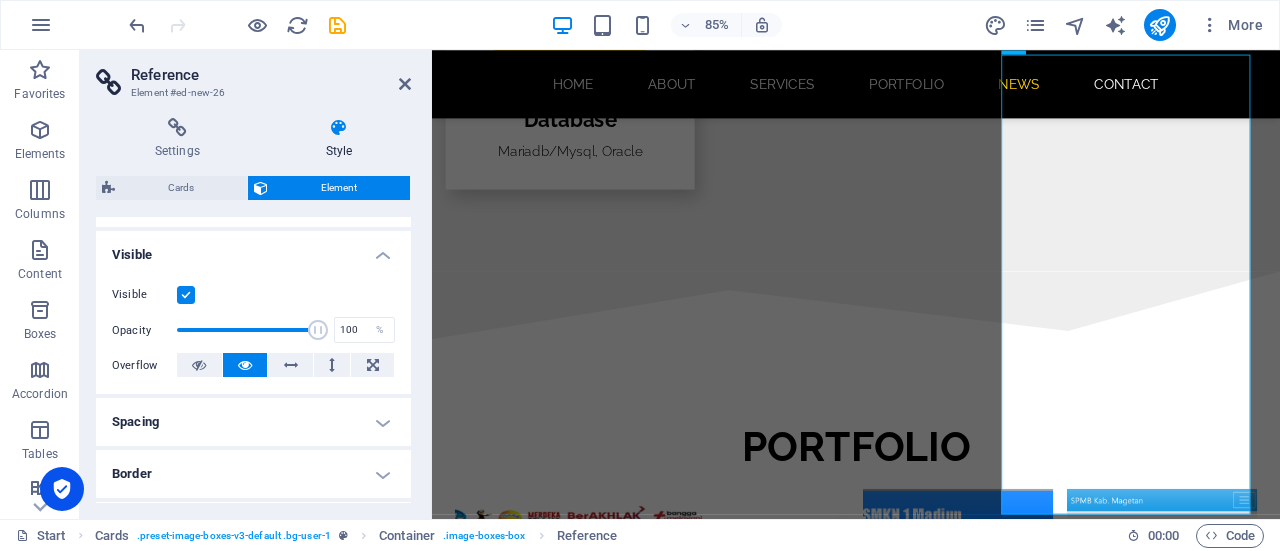 scroll, scrollTop: 0, scrollLeft: 0, axis: both 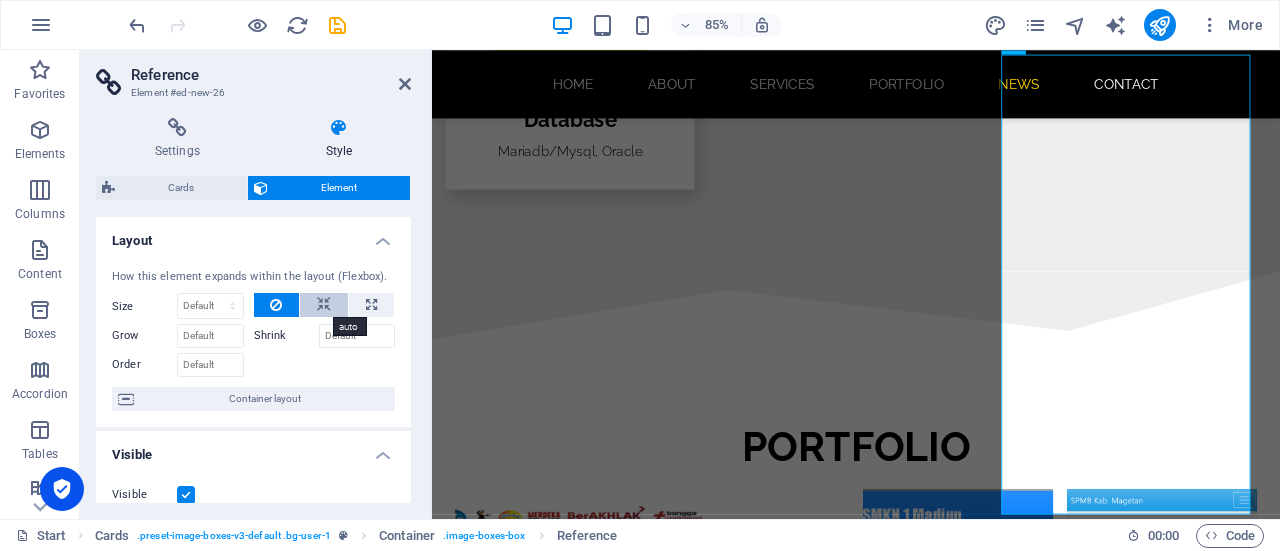 click at bounding box center [324, 305] 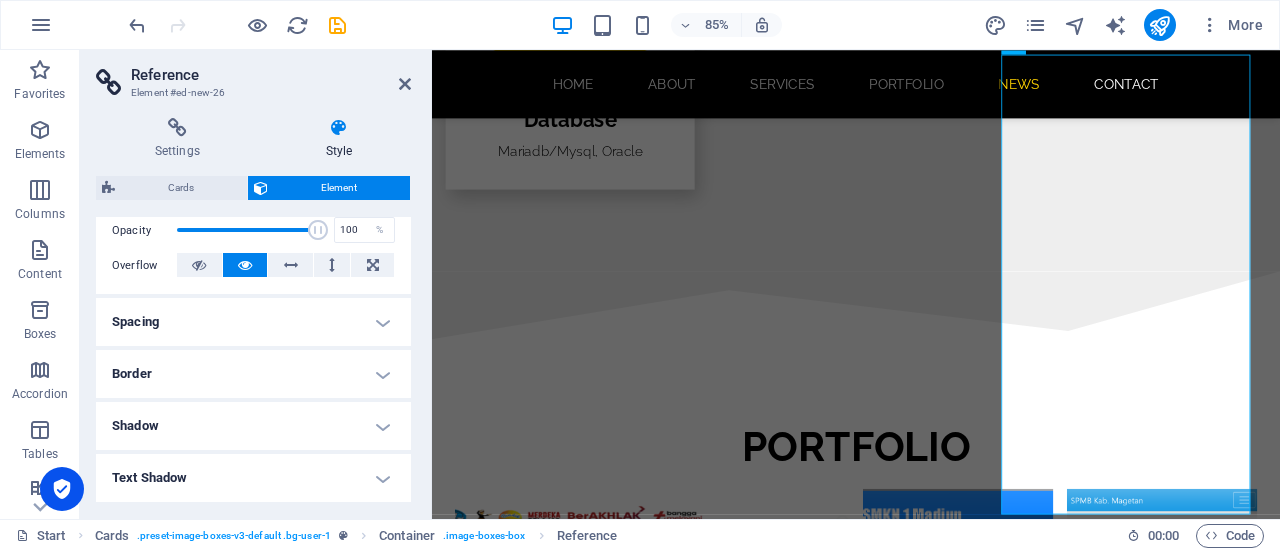 scroll, scrollTop: 200, scrollLeft: 0, axis: vertical 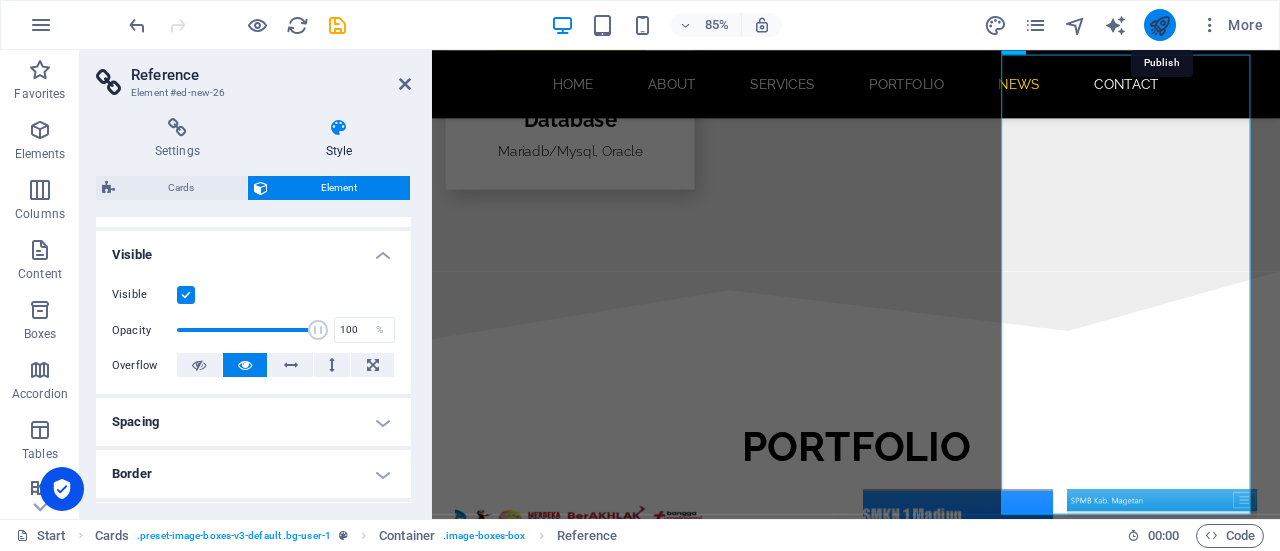 drag, startPoint x: 1159, startPoint y: 24, endPoint x: 968, endPoint y: 31, distance: 191.12823 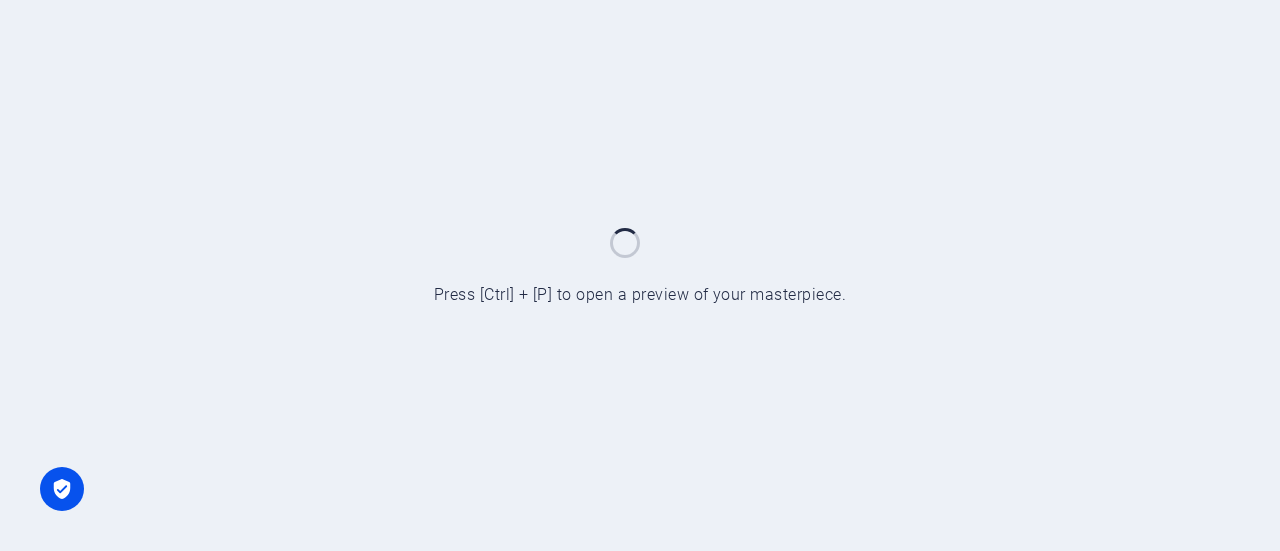 scroll, scrollTop: 0, scrollLeft: 0, axis: both 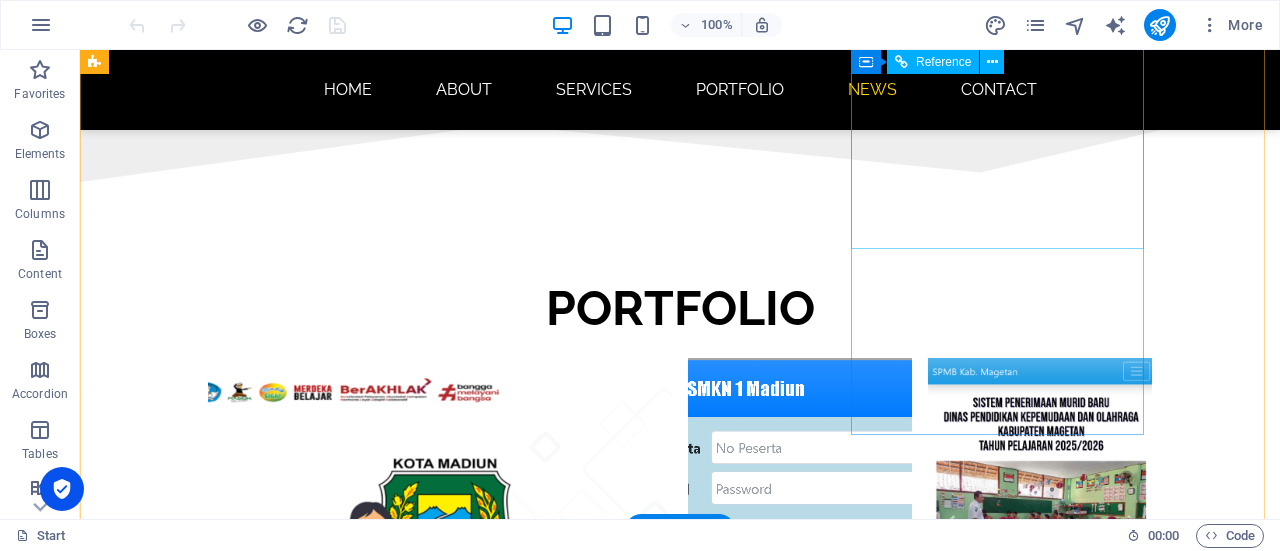 click at bounding box center (242, 3331) 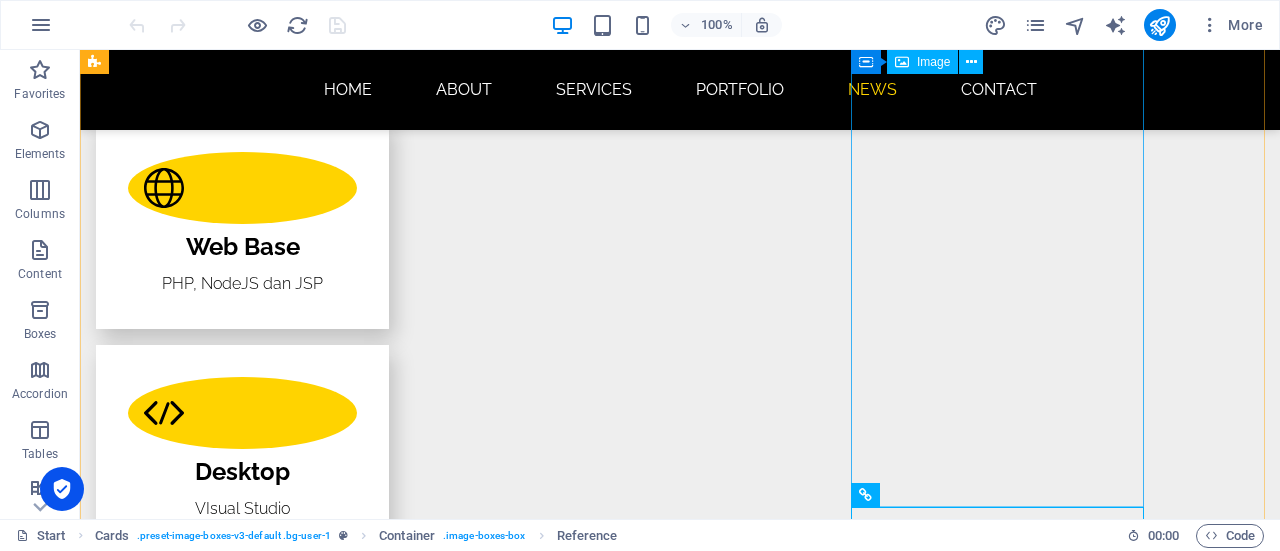 scroll, scrollTop: 3200, scrollLeft: 0, axis: vertical 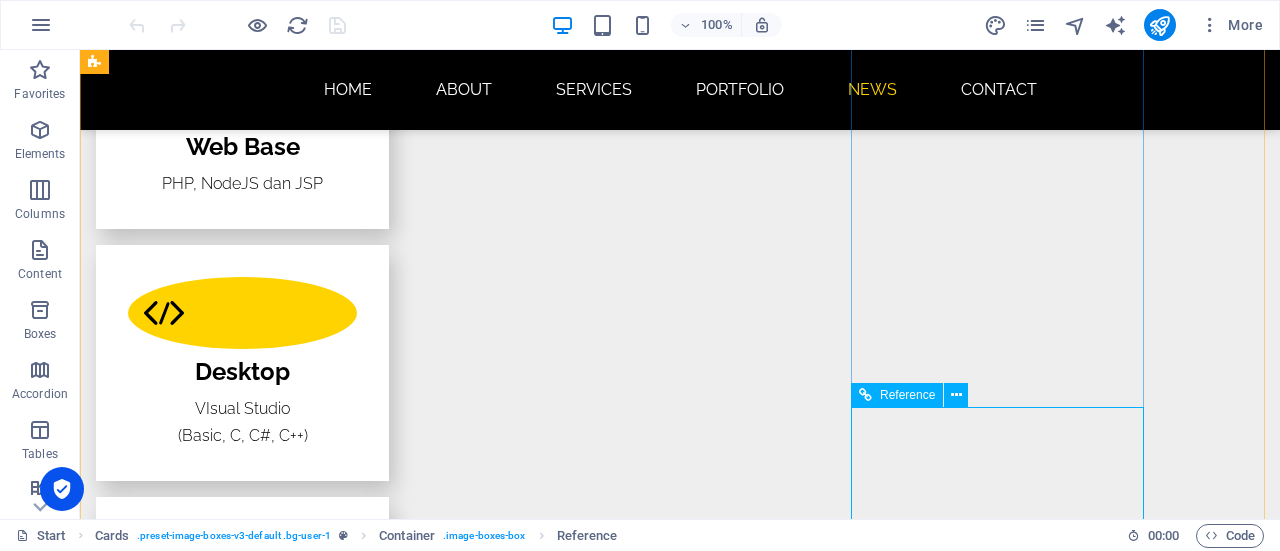click at bounding box center (242, 4031) 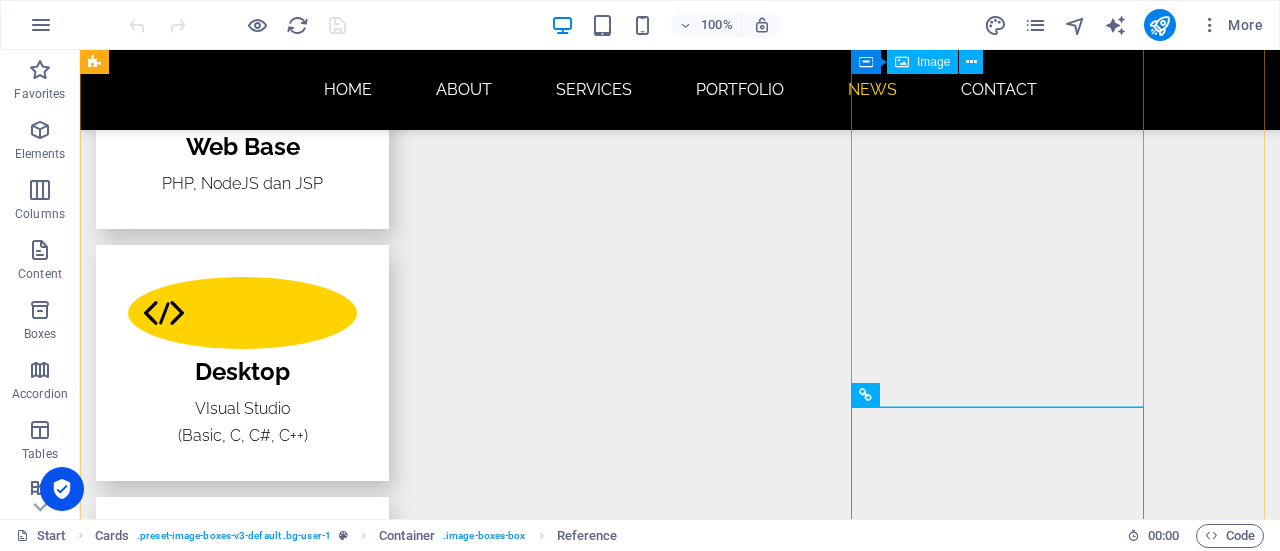 click at bounding box center (242, 3434) 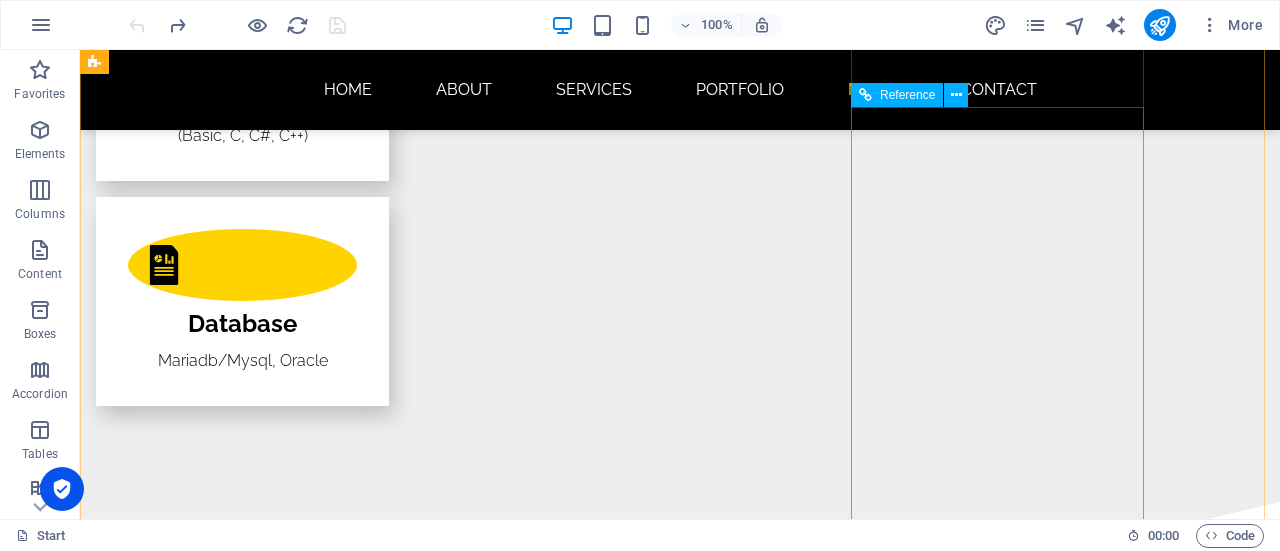 scroll, scrollTop: 3200, scrollLeft: 0, axis: vertical 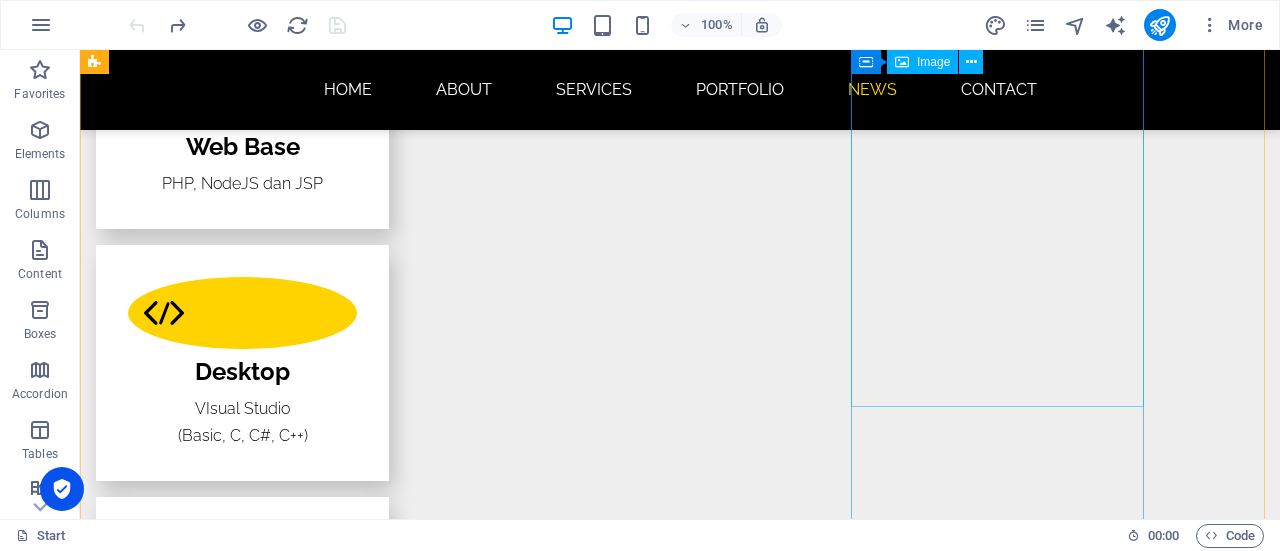 click at bounding box center [242, 3434] 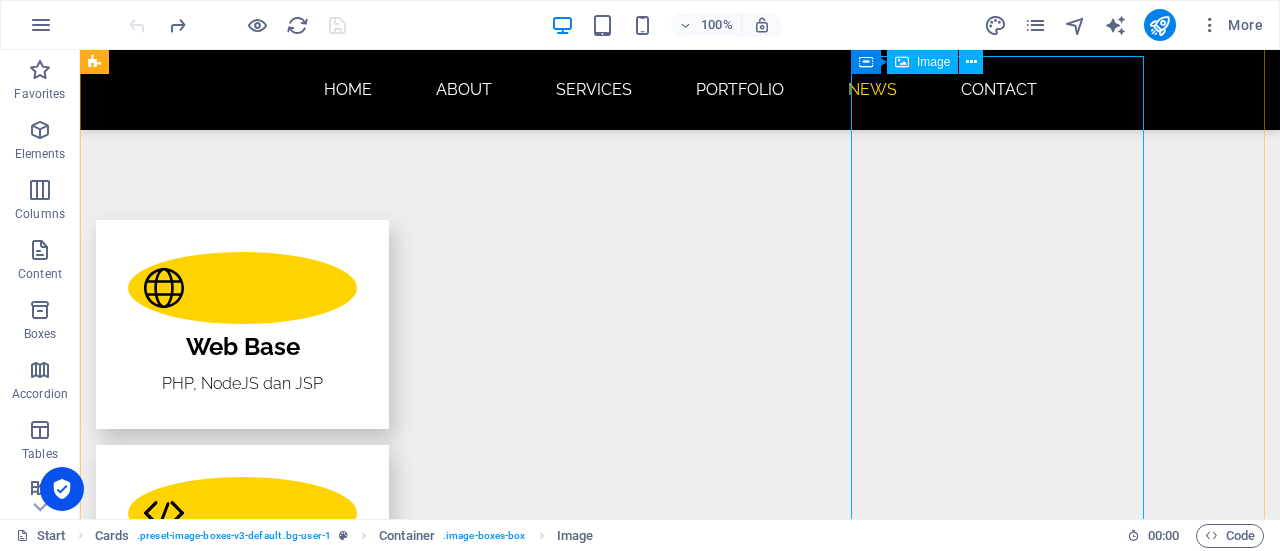 scroll, scrollTop: 2800, scrollLeft: 0, axis: vertical 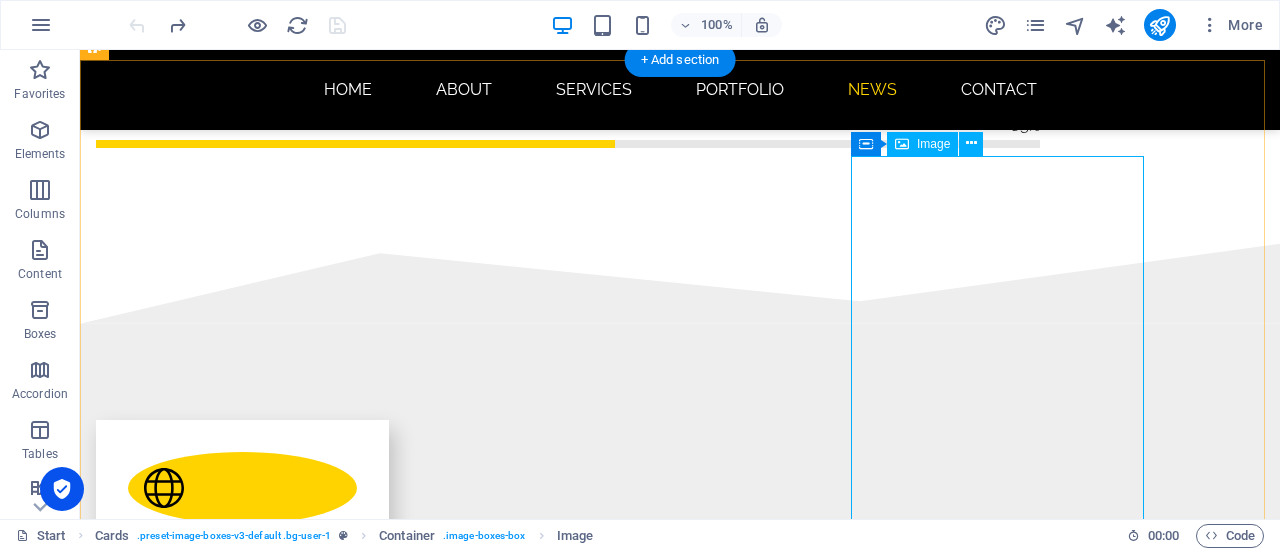 click at bounding box center (242, 3834) 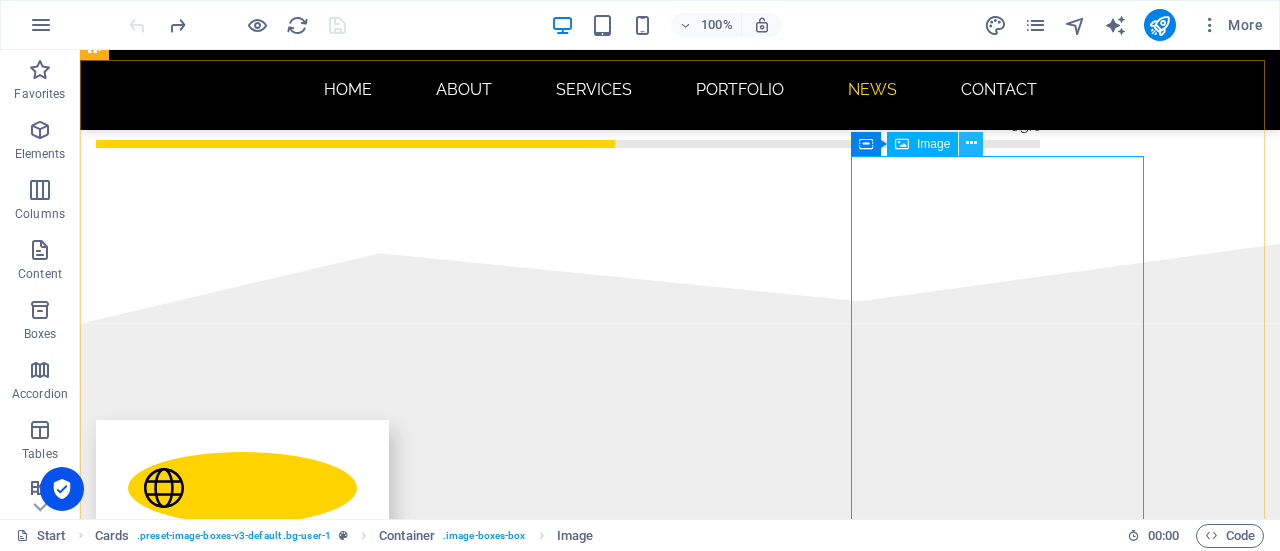 click at bounding box center [971, 143] 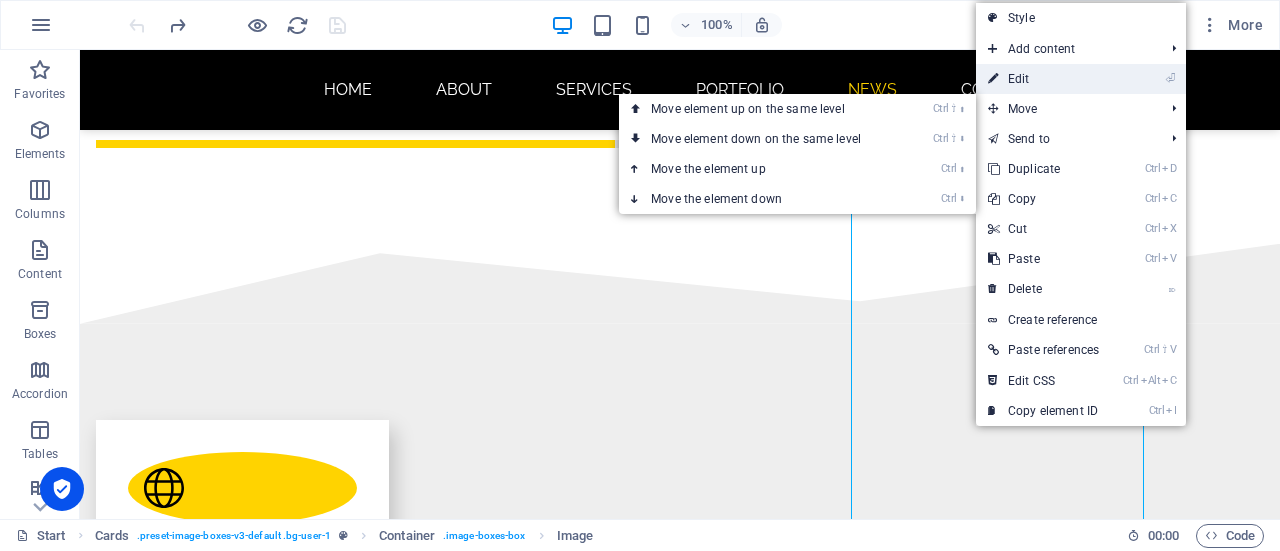 click on "⏎  Edit" at bounding box center [1043, 79] 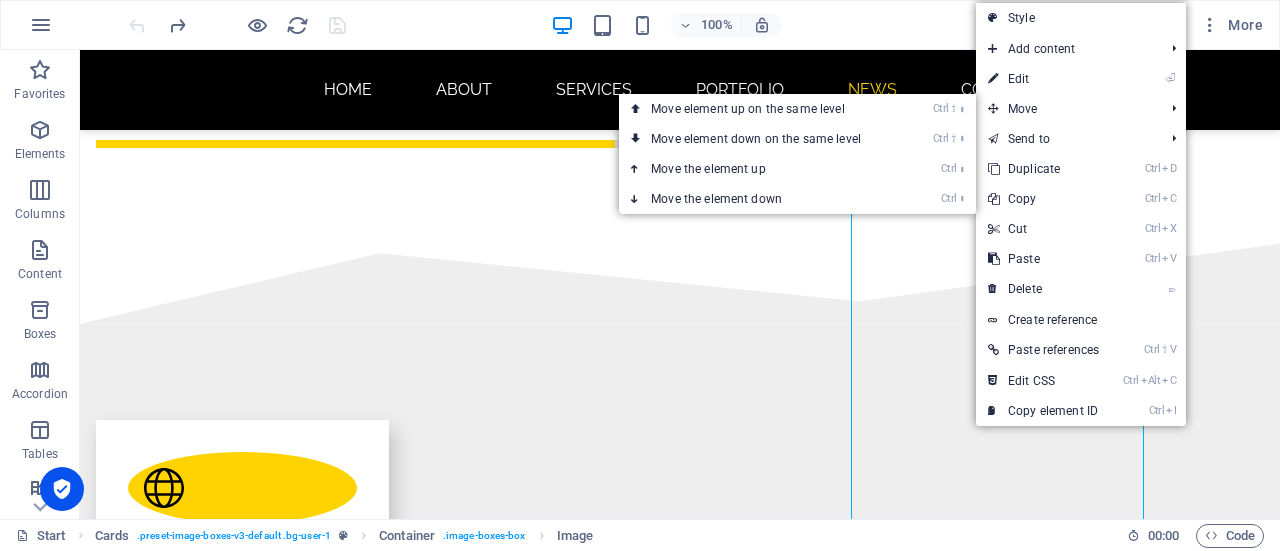 select on "%" 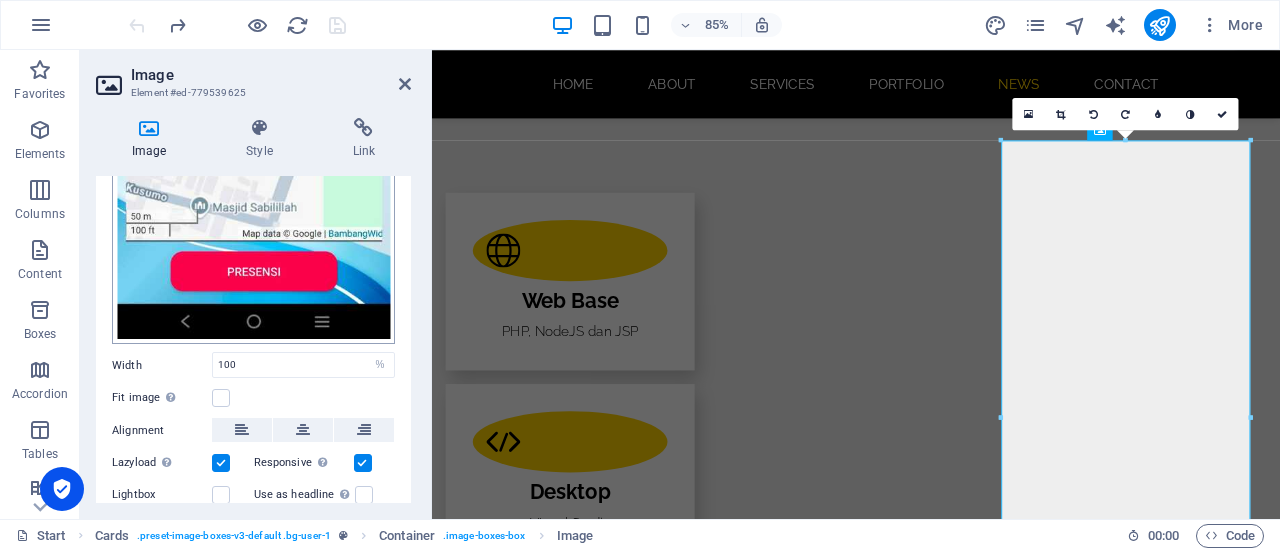 scroll, scrollTop: 594, scrollLeft: 0, axis: vertical 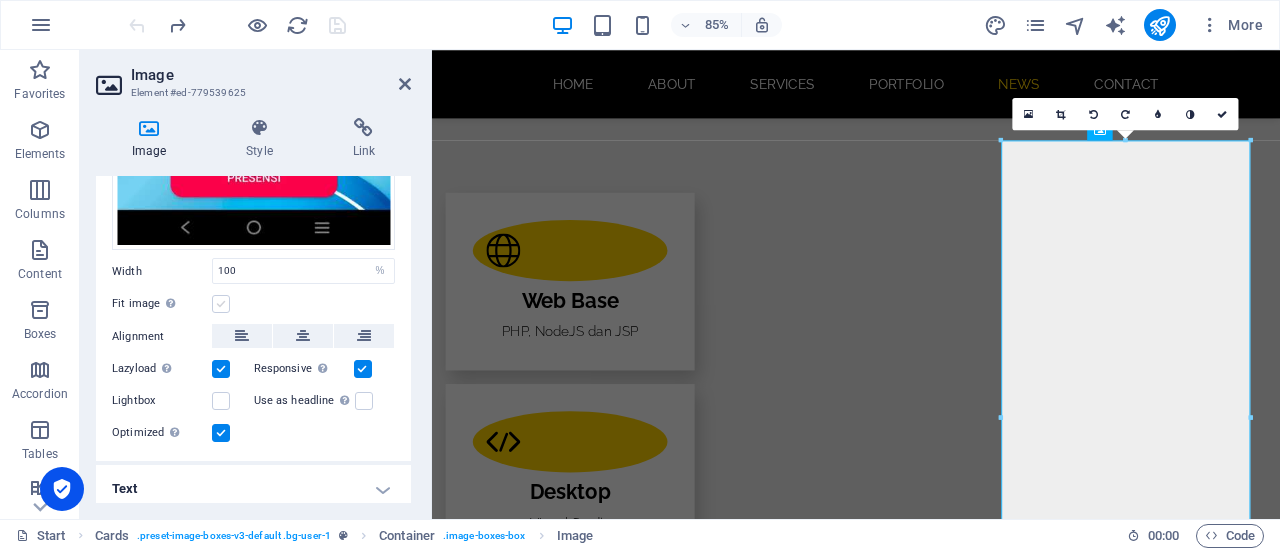 click at bounding box center (221, 304) 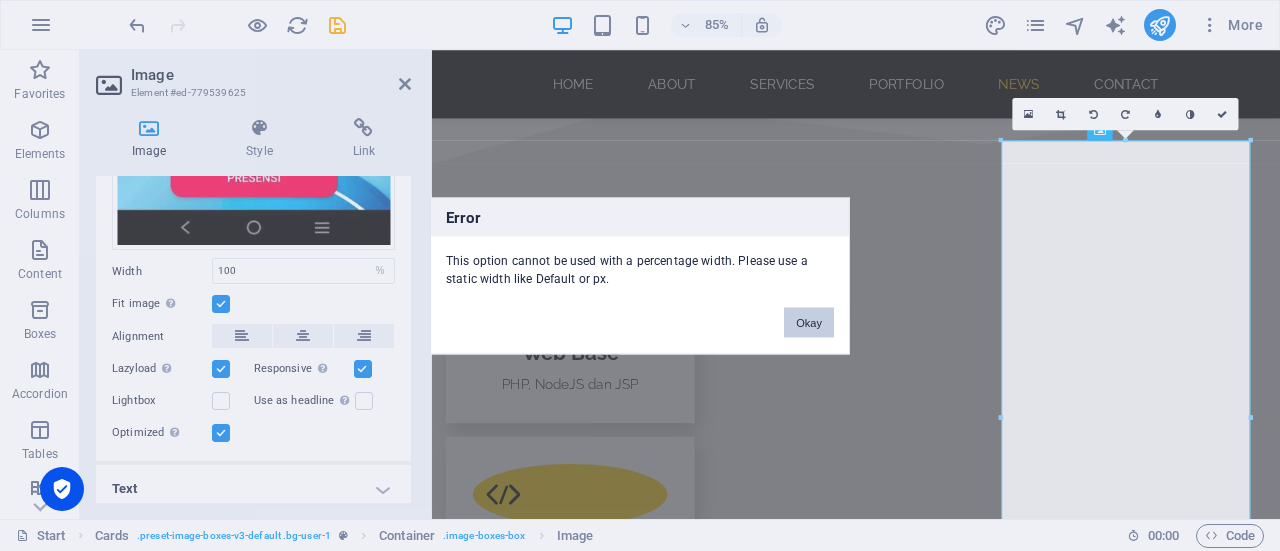 click on "Okay" at bounding box center (809, 322) 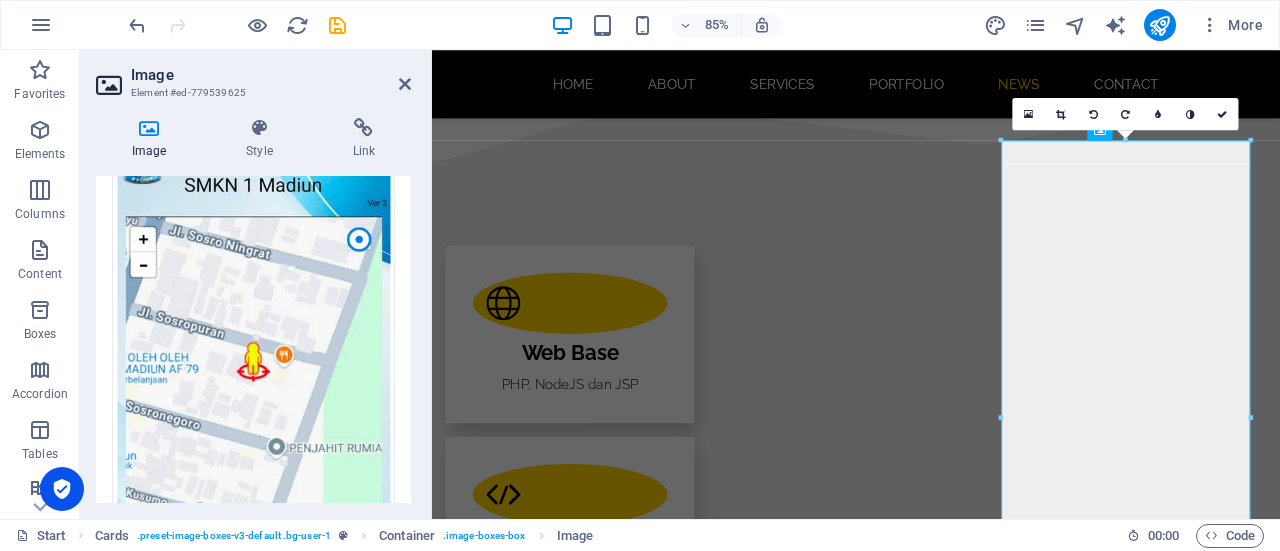 scroll, scrollTop: 0, scrollLeft: 0, axis: both 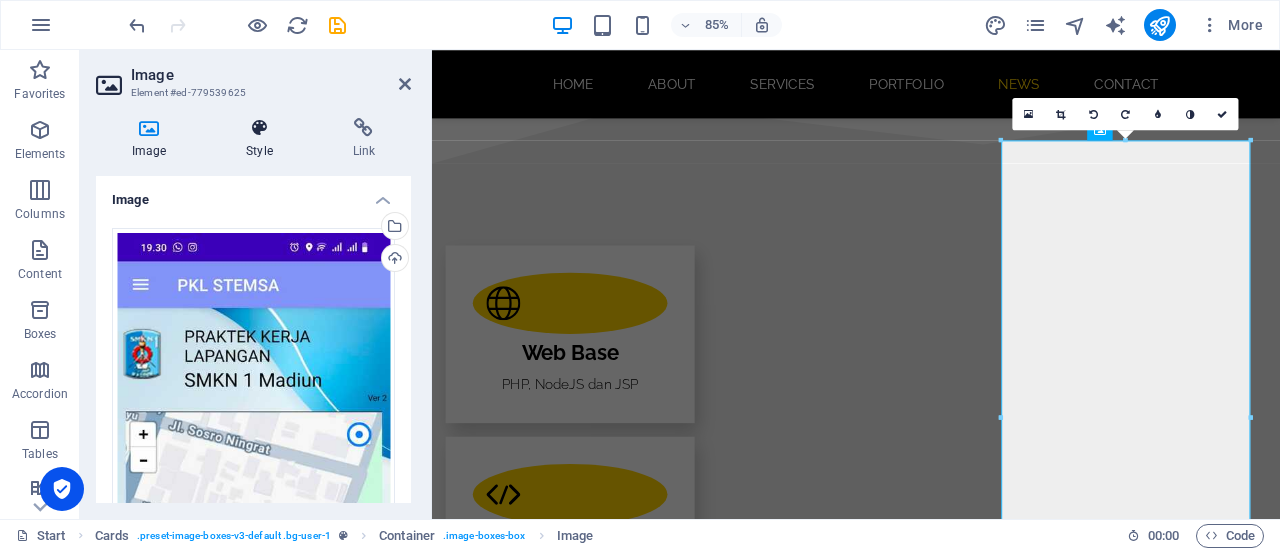 click on "Style" at bounding box center (263, 139) 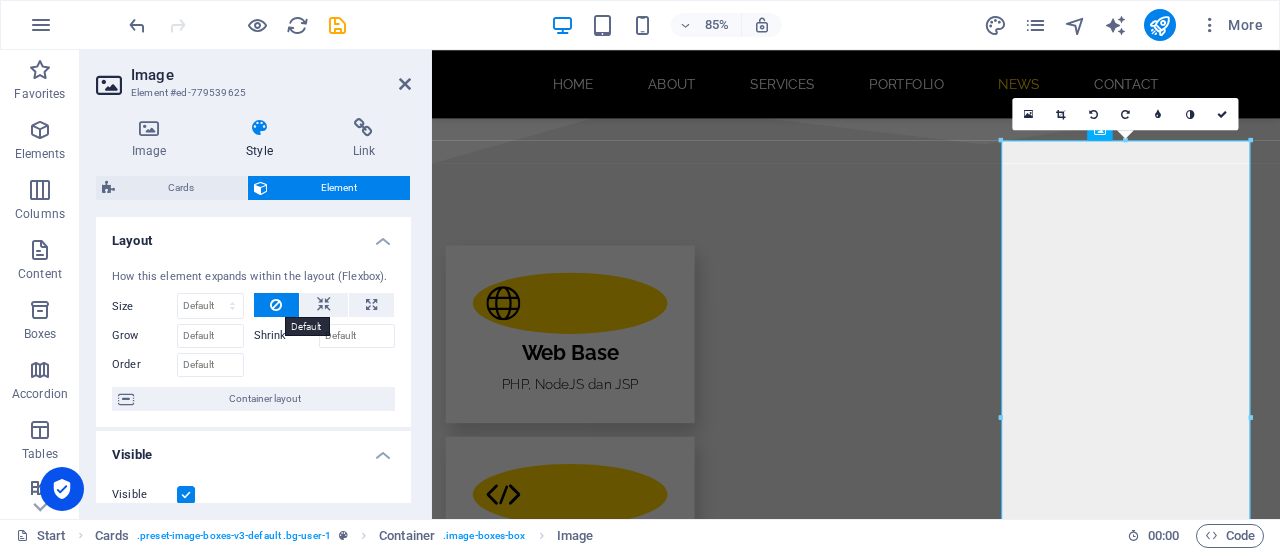 click at bounding box center (276, 305) 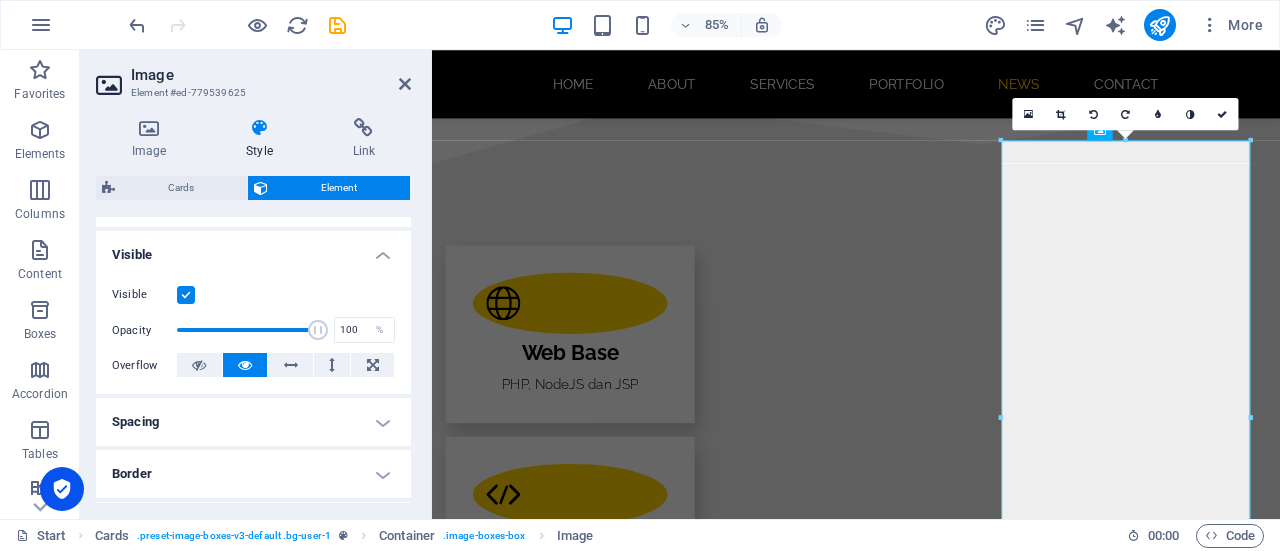 scroll, scrollTop: 400, scrollLeft: 0, axis: vertical 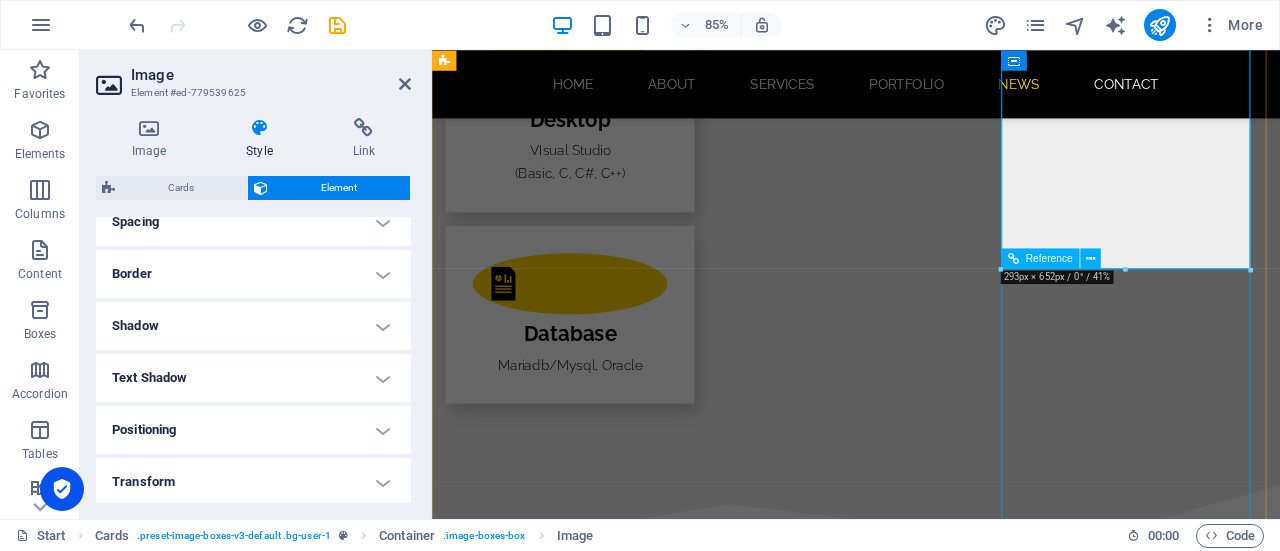 click at bounding box center [594, 3791] 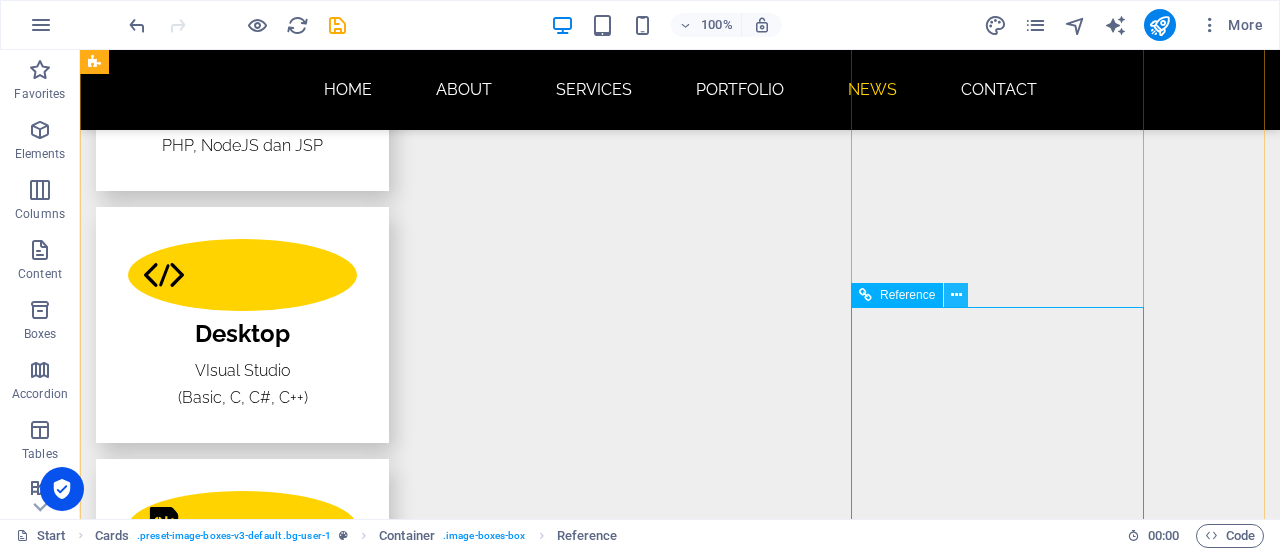 click at bounding box center (956, 295) 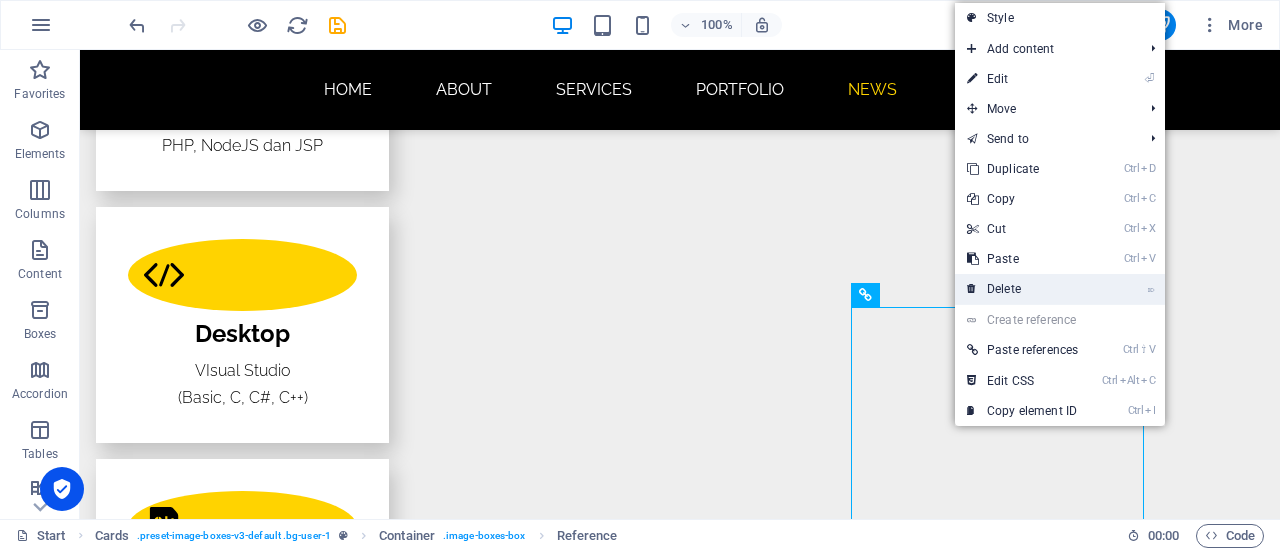 click on "⌦  Delete" at bounding box center (1022, 289) 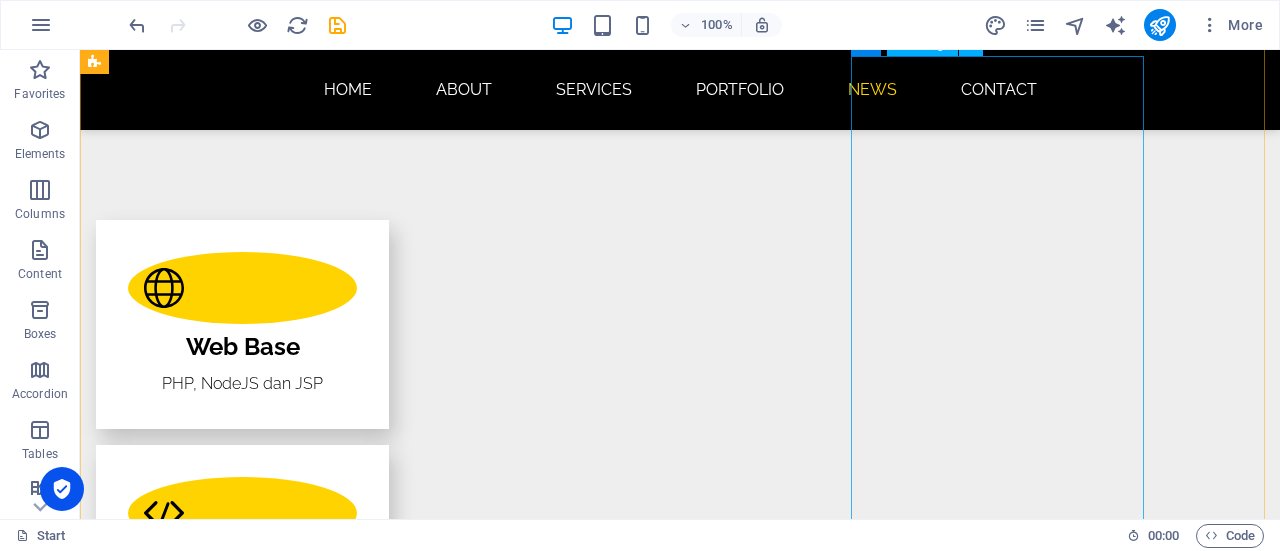 scroll, scrollTop: 2900, scrollLeft: 0, axis: vertical 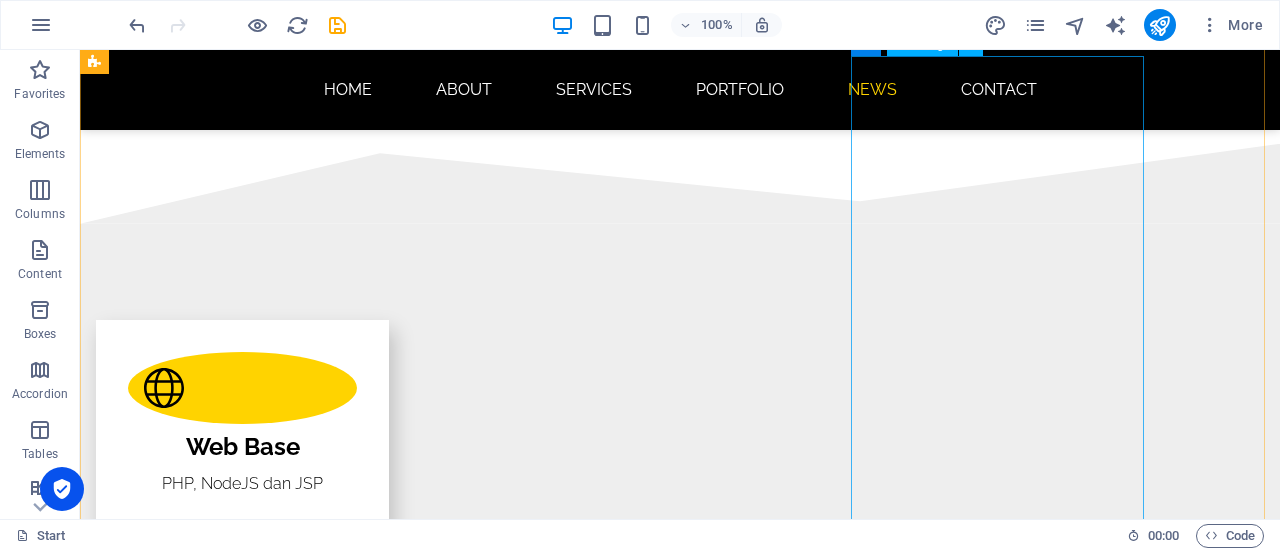 click at bounding box center (242, 3734) 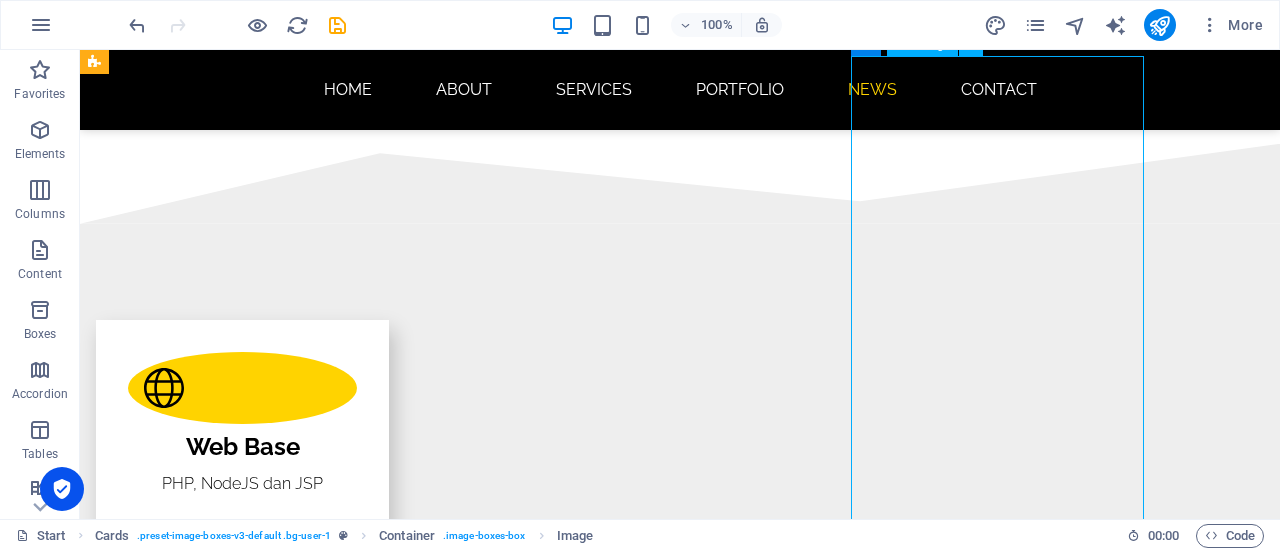 scroll, scrollTop: 2700, scrollLeft: 0, axis: vertical 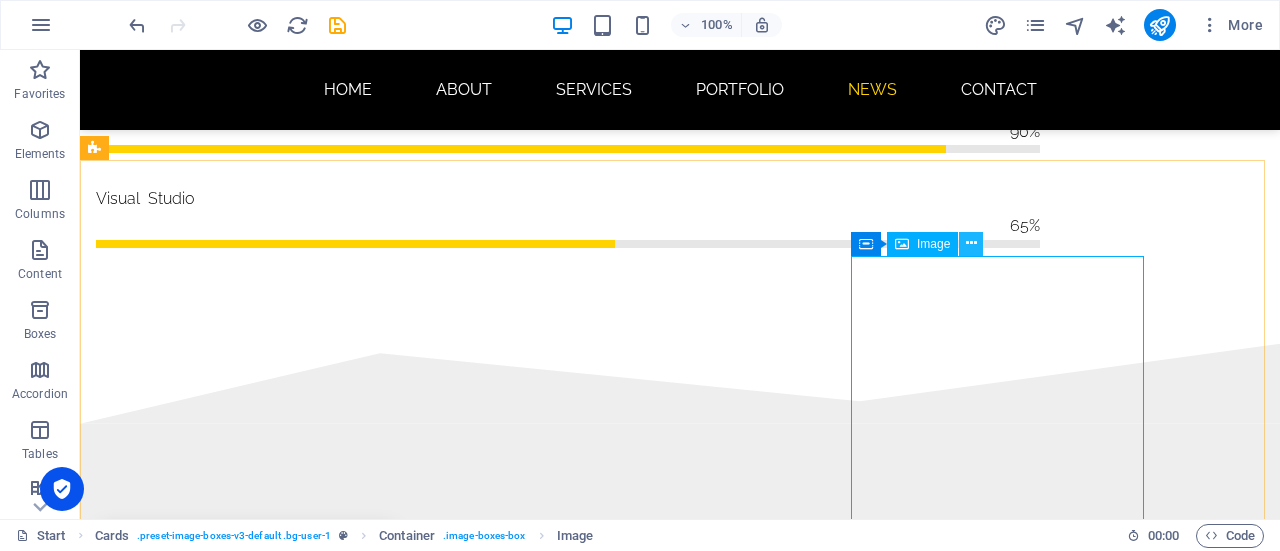 click at bounding box center (971, 243) 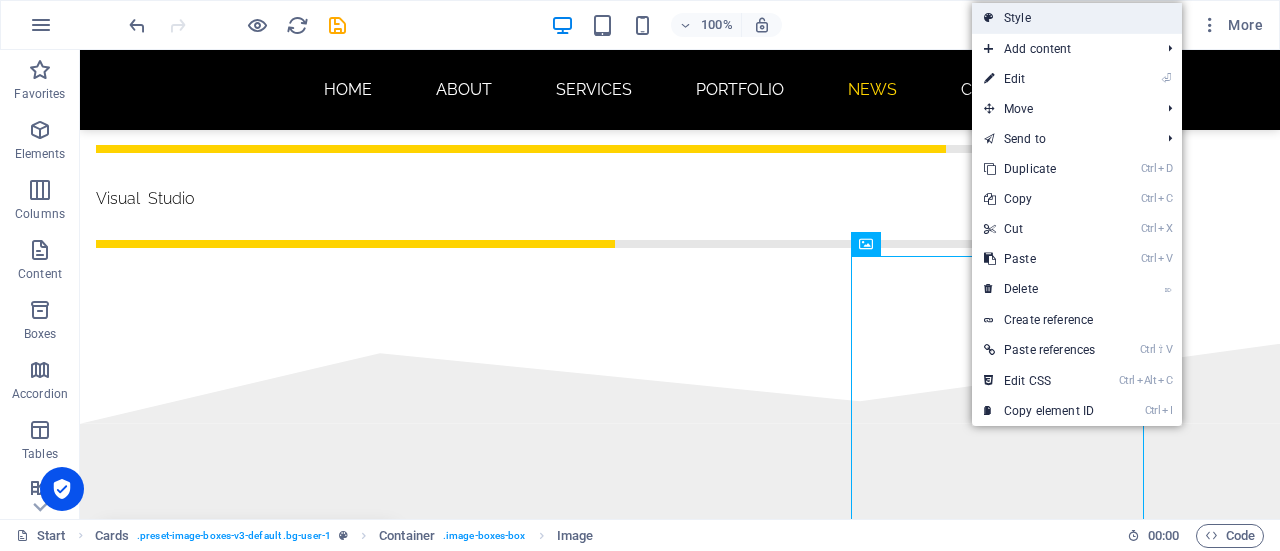 drag, startPoint x: 1025, startPoint y: 16, endPoint x: 444, endPoint y: 87, distance: 585.32214 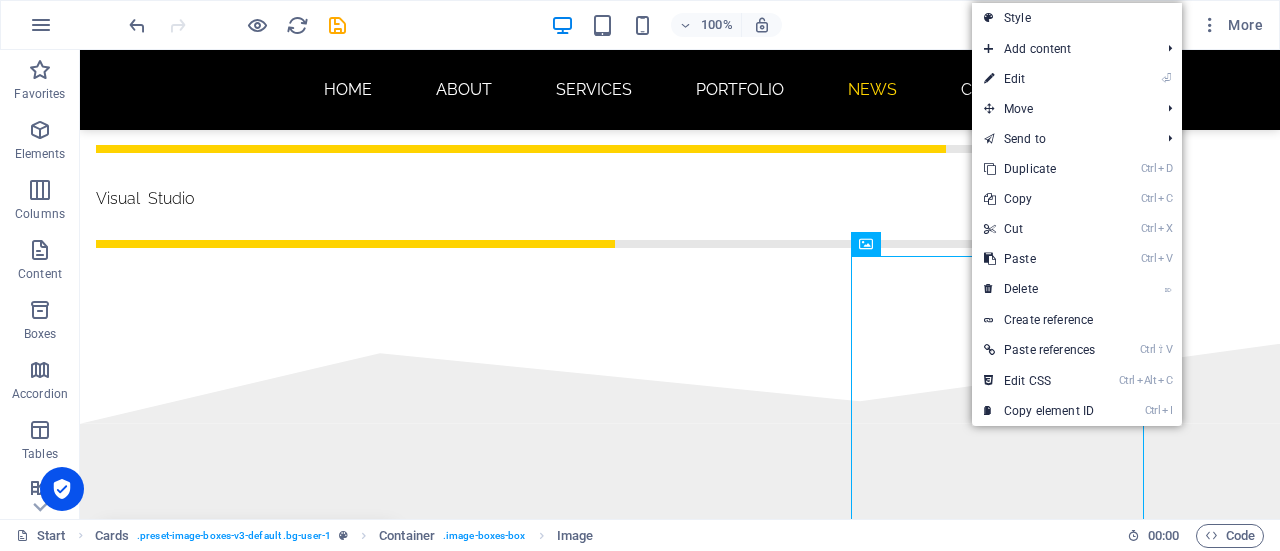 select on "rem" 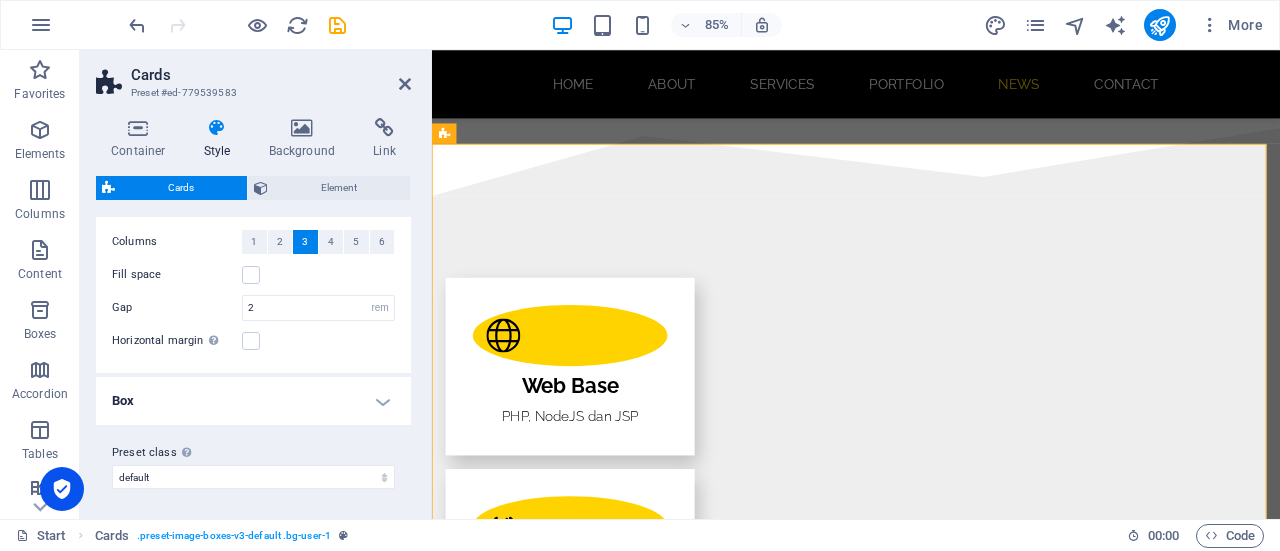 scroll, scrollTop: 0, scrollLeft: 0, axis: both 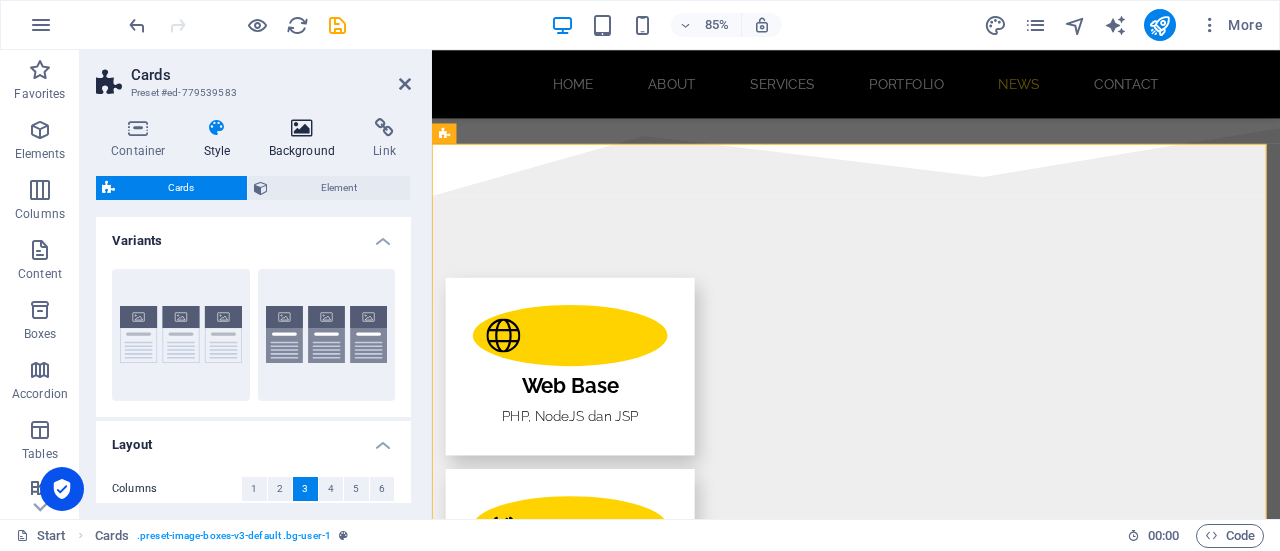 click at bounding box center (302, 128) 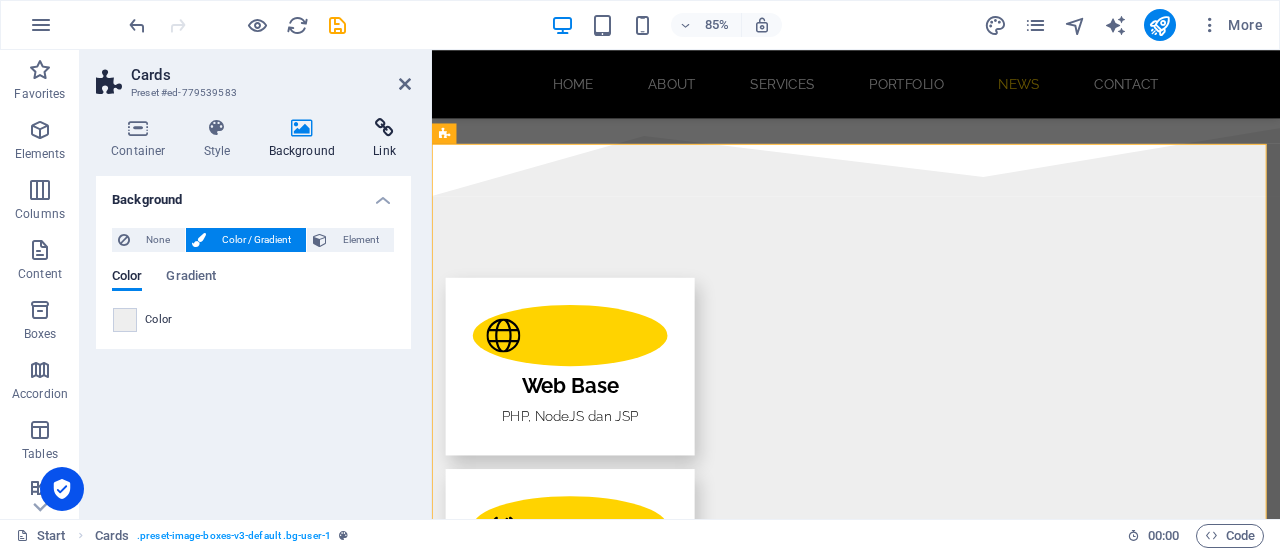 click at bounding box center (384, 128) 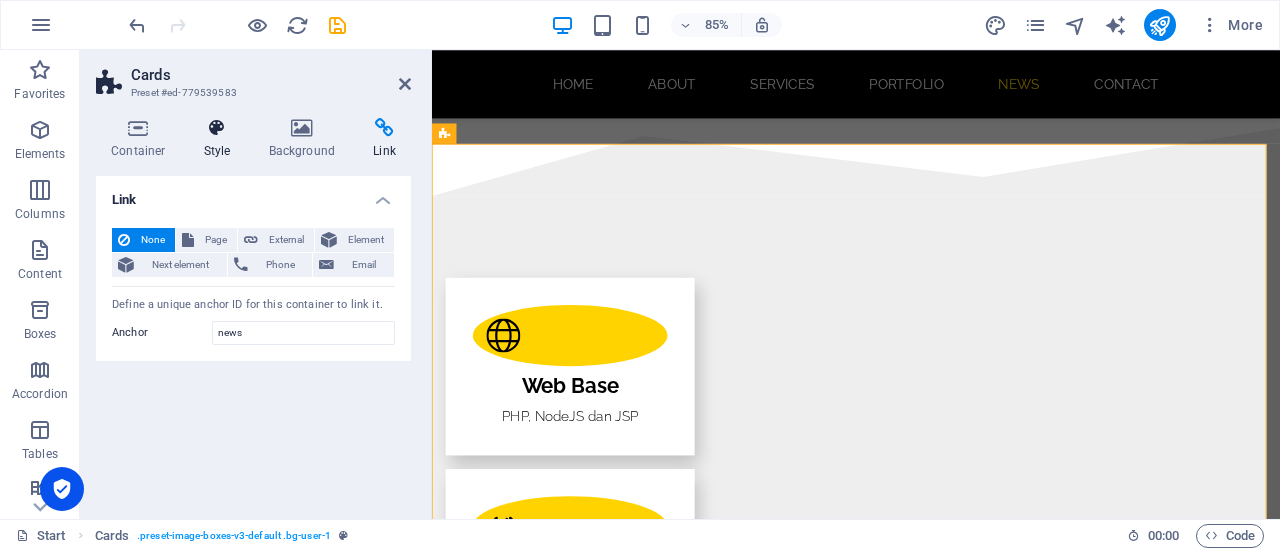 click at bounding box center (217, 128) 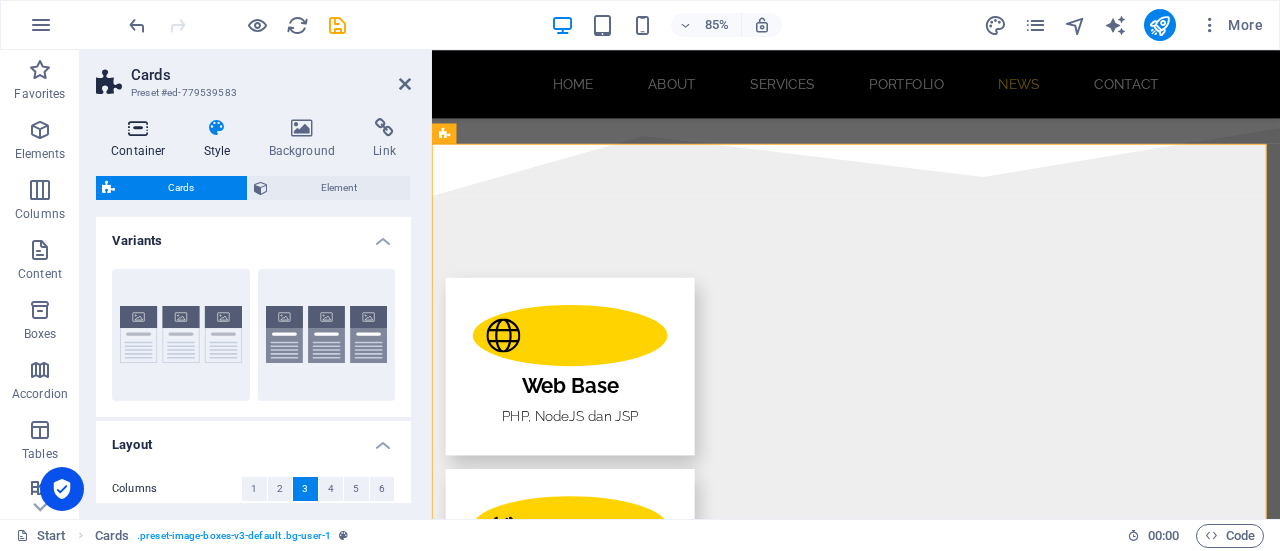 click at bounding box center (138, 128) 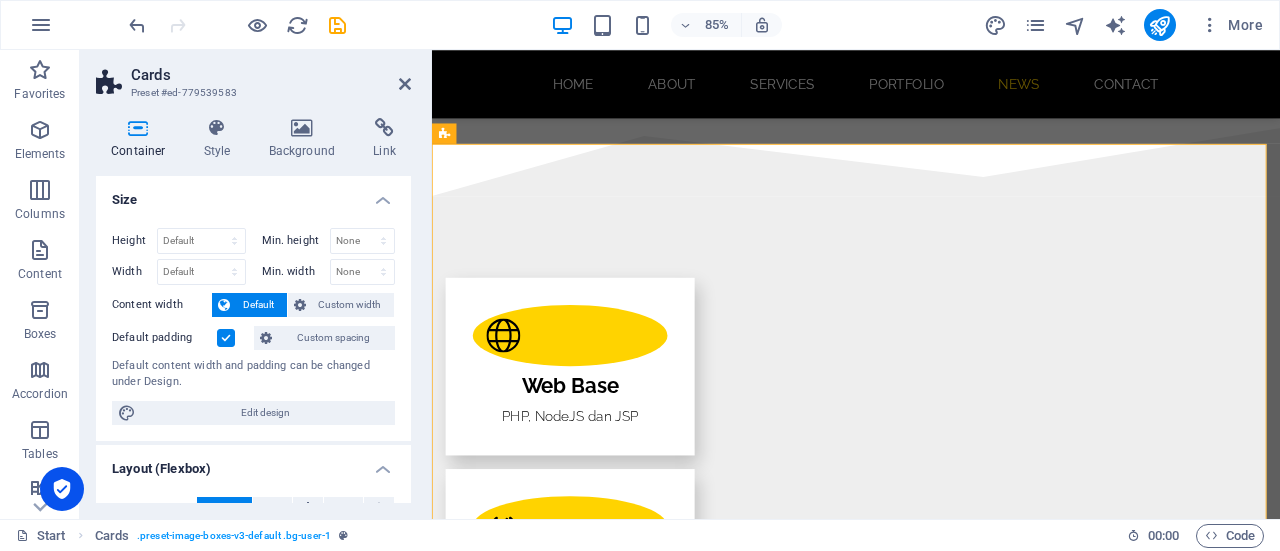 scroll, scrollTop: 200, scrollLeft: 0, axis: vertical 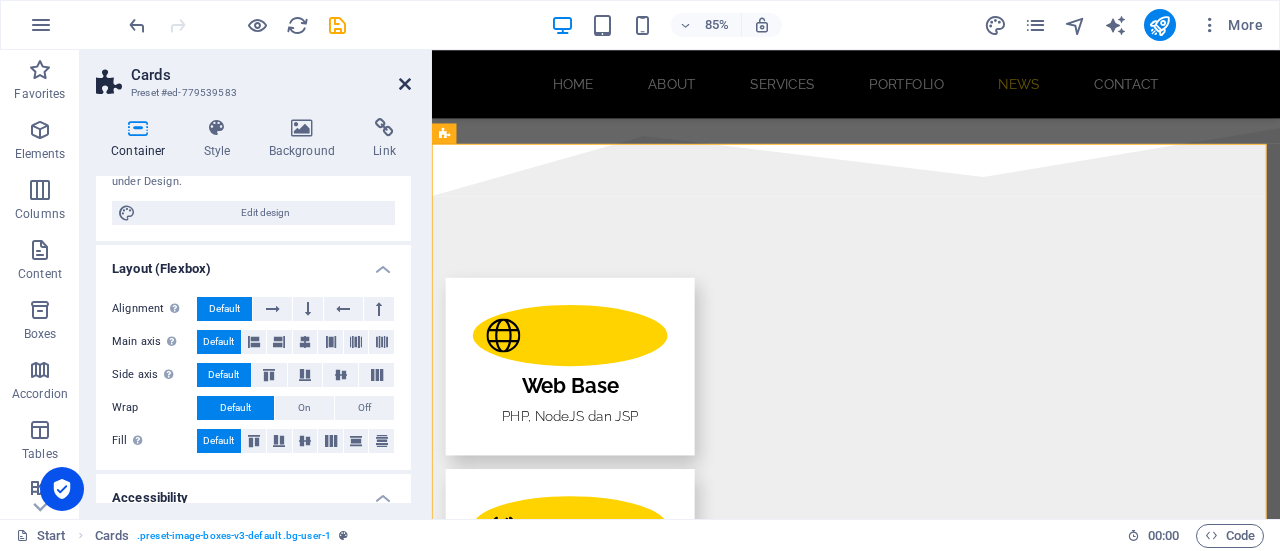 click at bounding box center (405, 84) 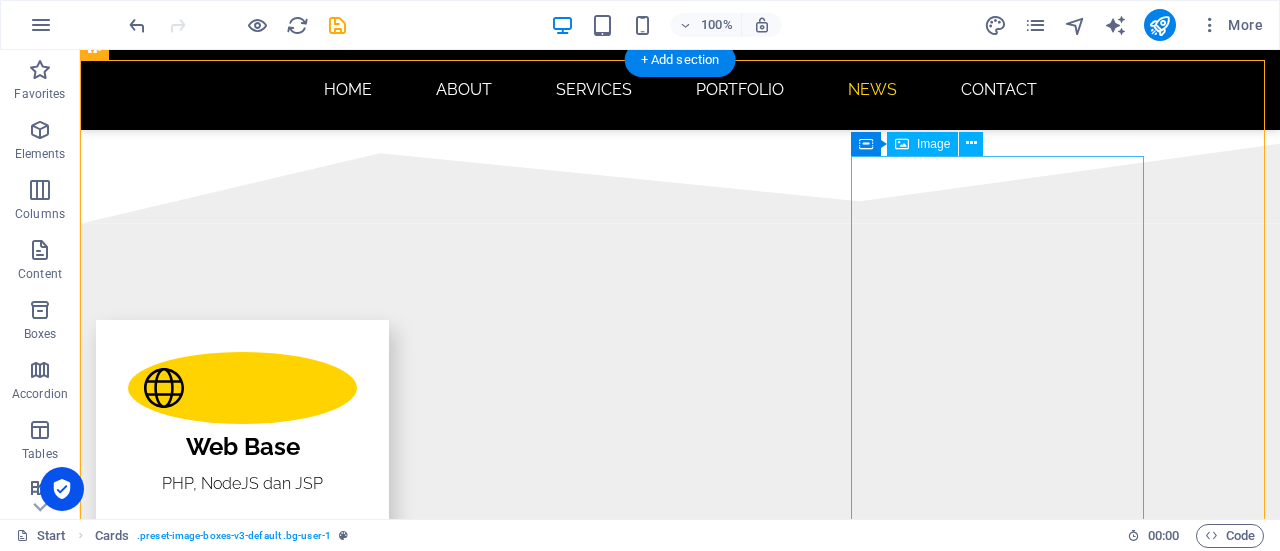 scroll, scrollTop: 2700, scrollLeft: 0, axis: vertical 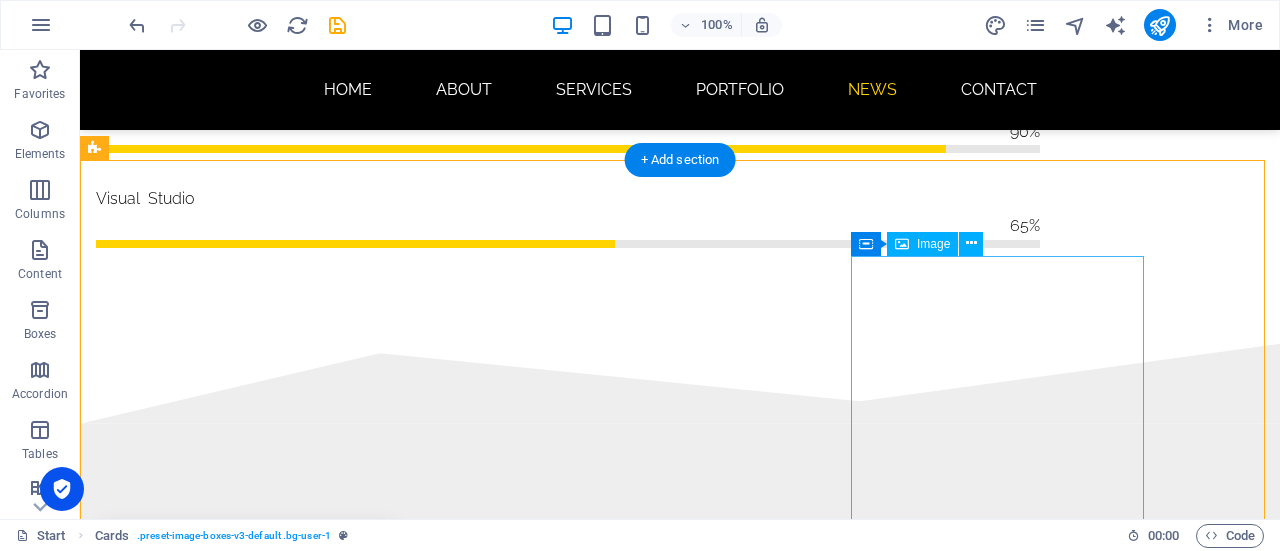 click at bounding box center [242, 3934] 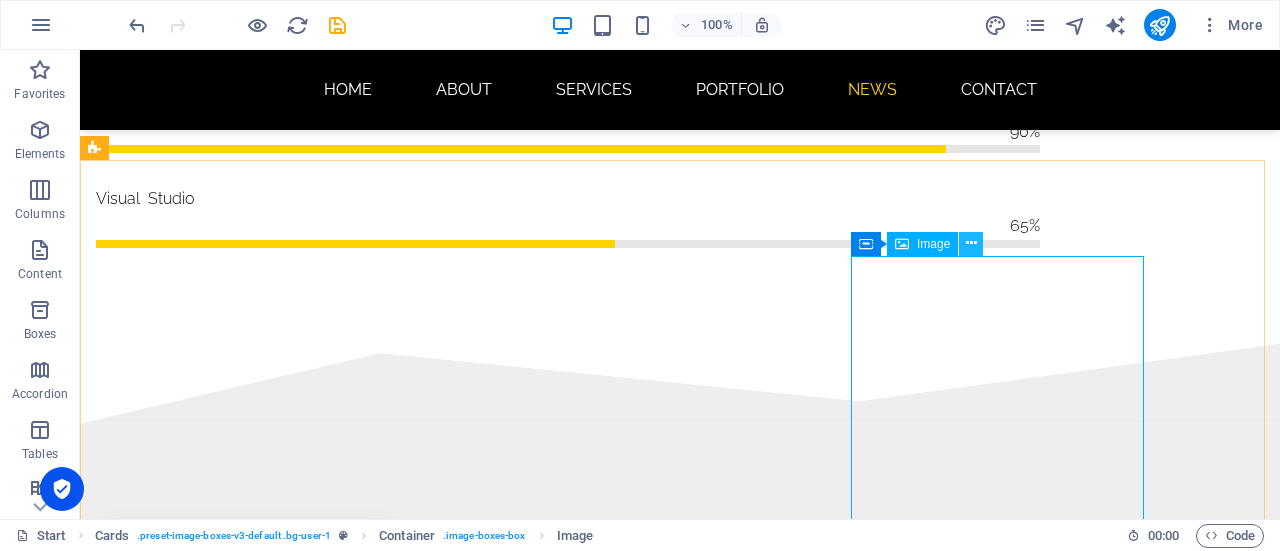 click at bounding box center (971, 243) 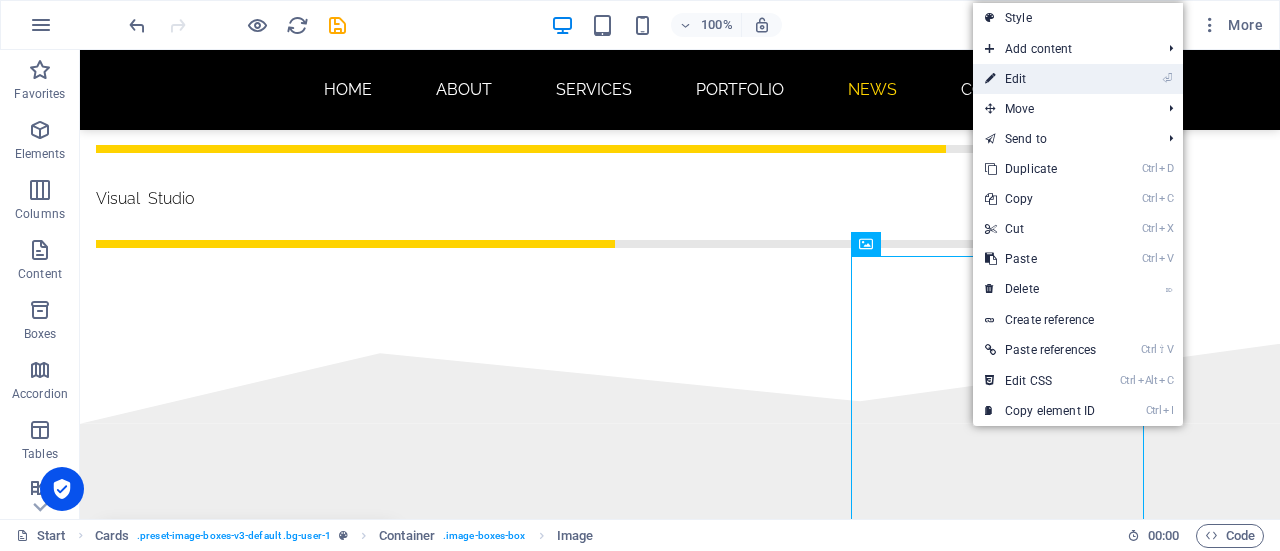 click on "⏎  Edit" at bounding box center [1040, 79] 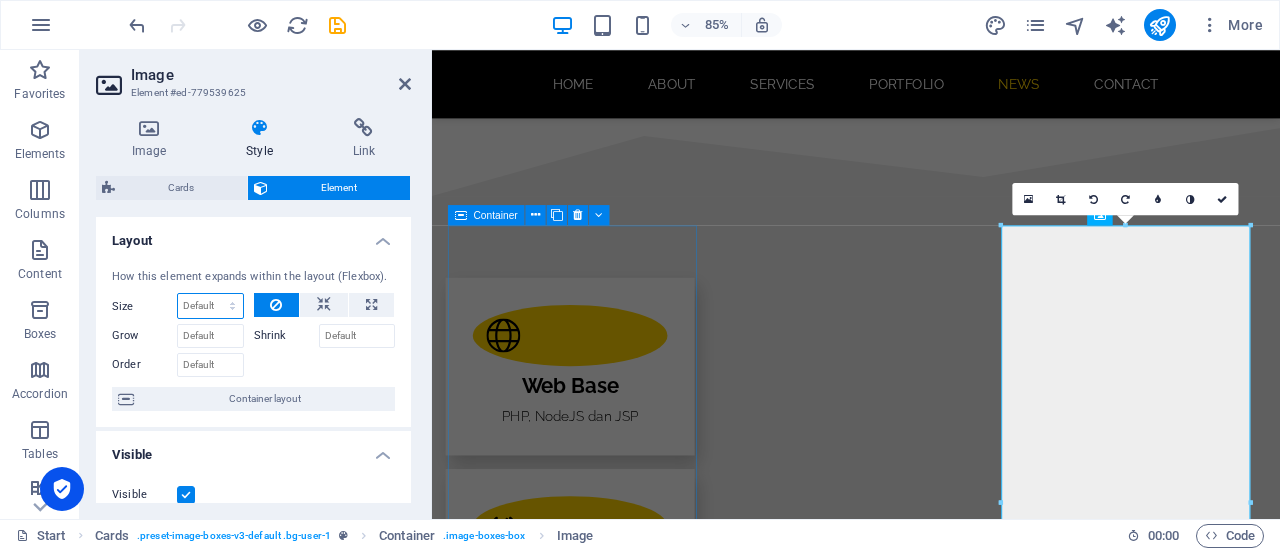 click on "Default auto px % 1/1 1/2 1/3 1/4 1/5 1/6 1/7 1/8 1/9 1/10" at bounding box center [210, 306] 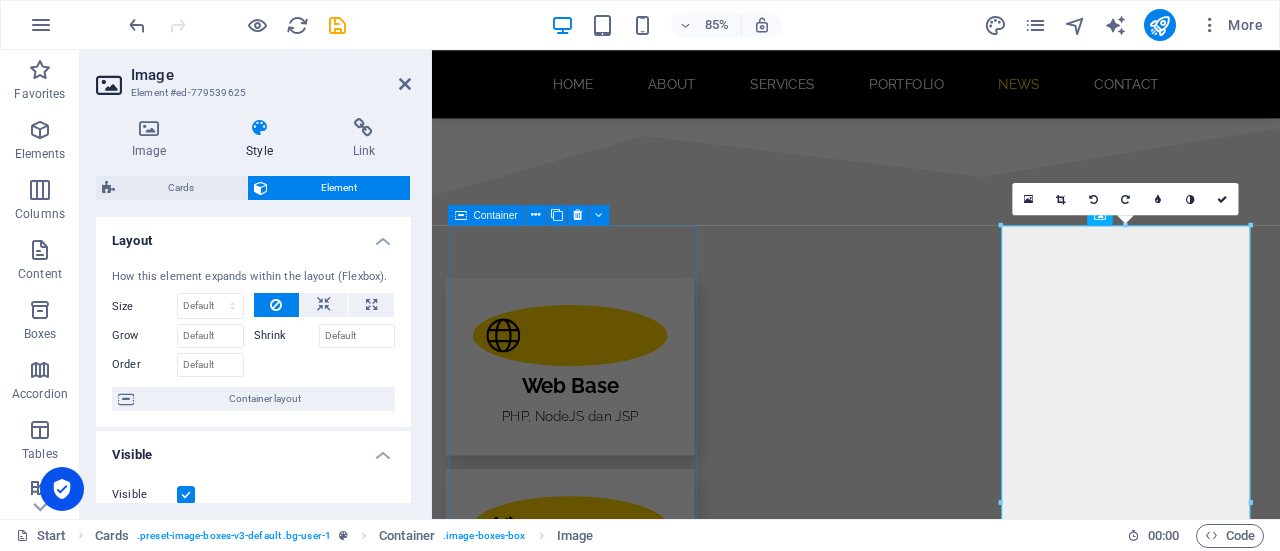 click on "Layout" at bounding box center [253, 235] 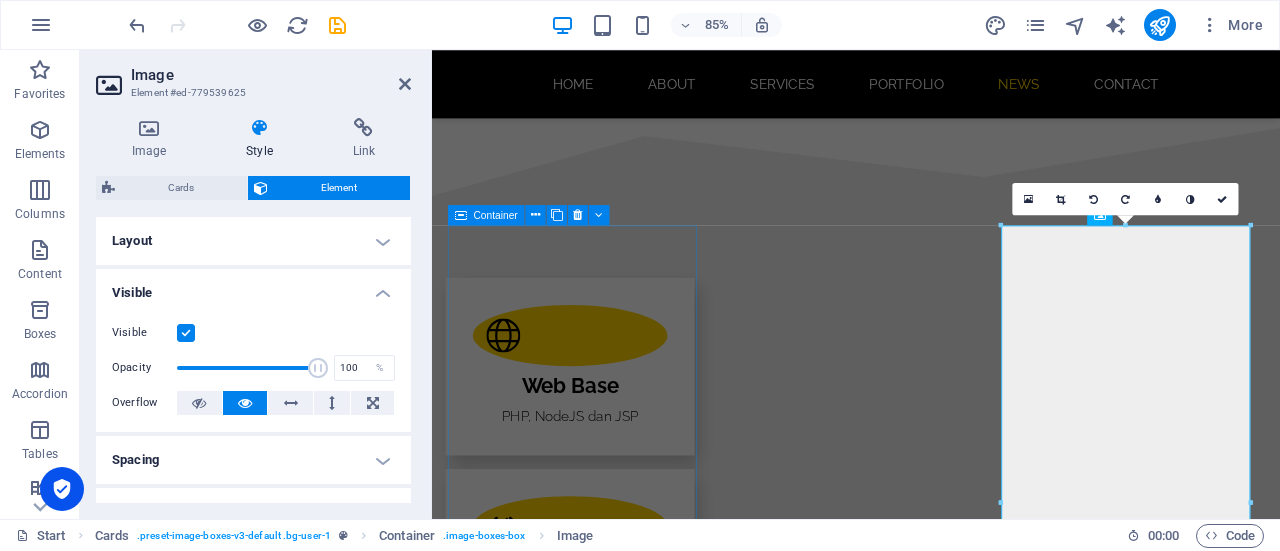 click on "Layout" at bounding box center [253, 241] 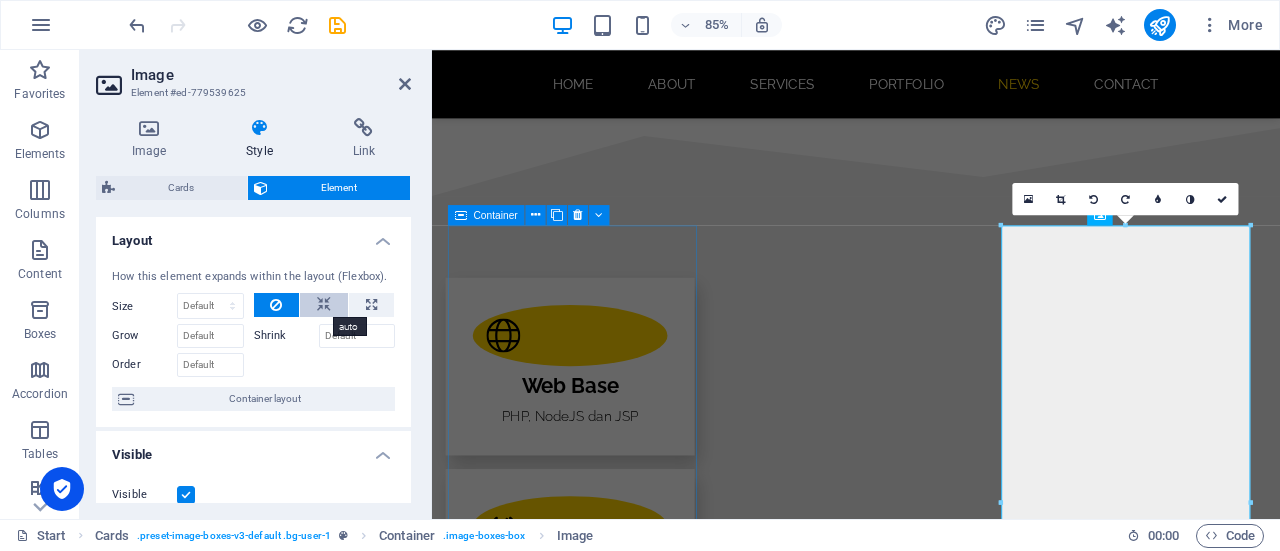 click at bounding box center (324, 305) 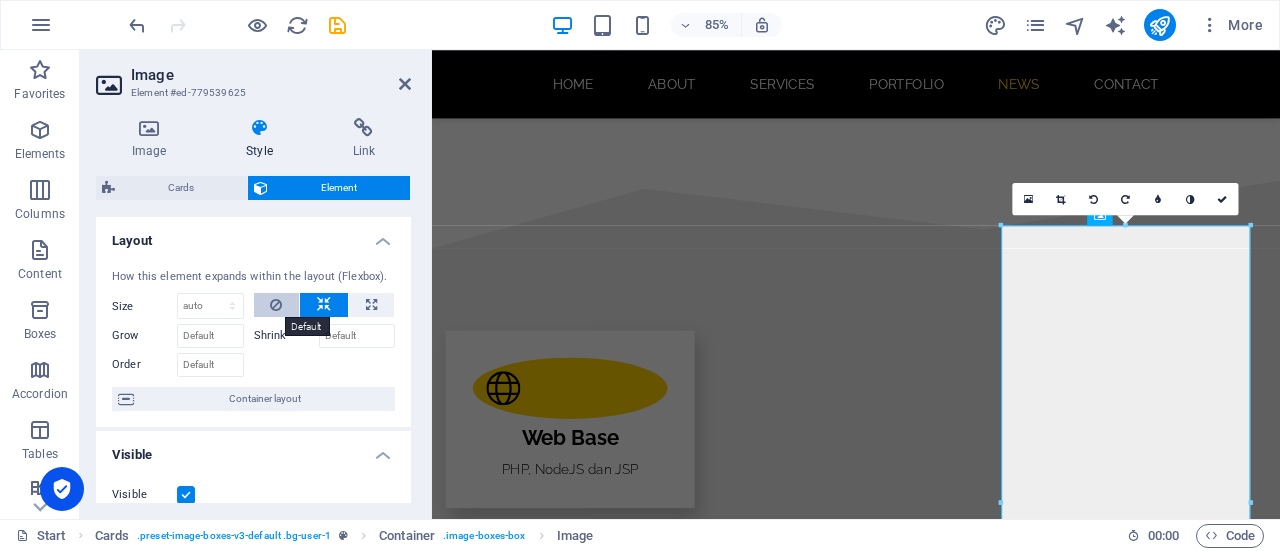 click at bounding box center [276, 305] 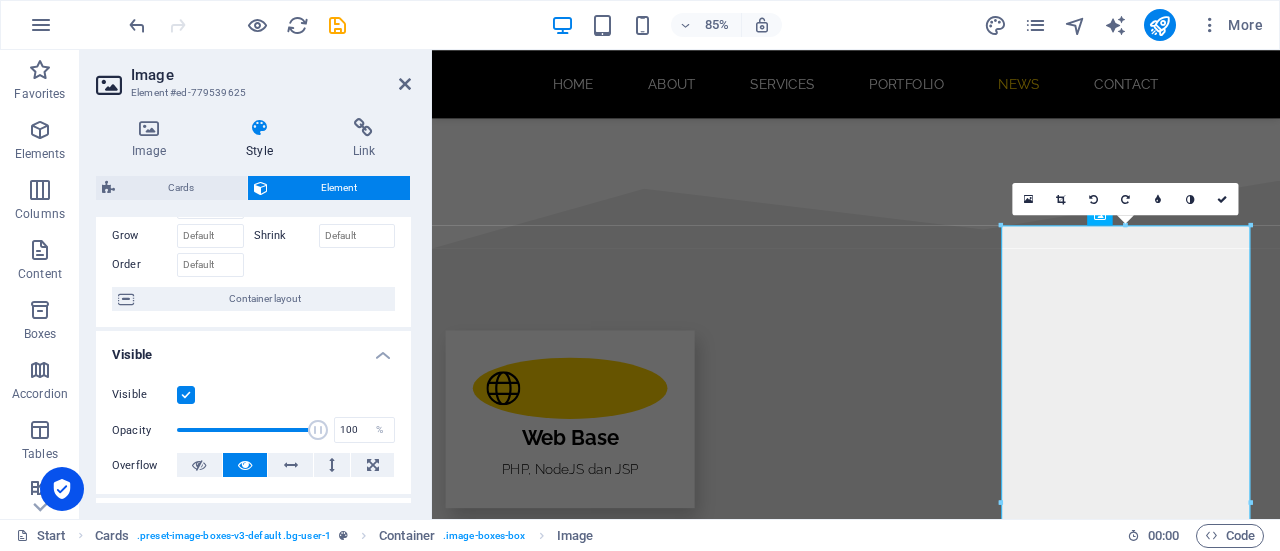 scroll, scrollTop: 200, scrollLeft: 0, axis: vertical 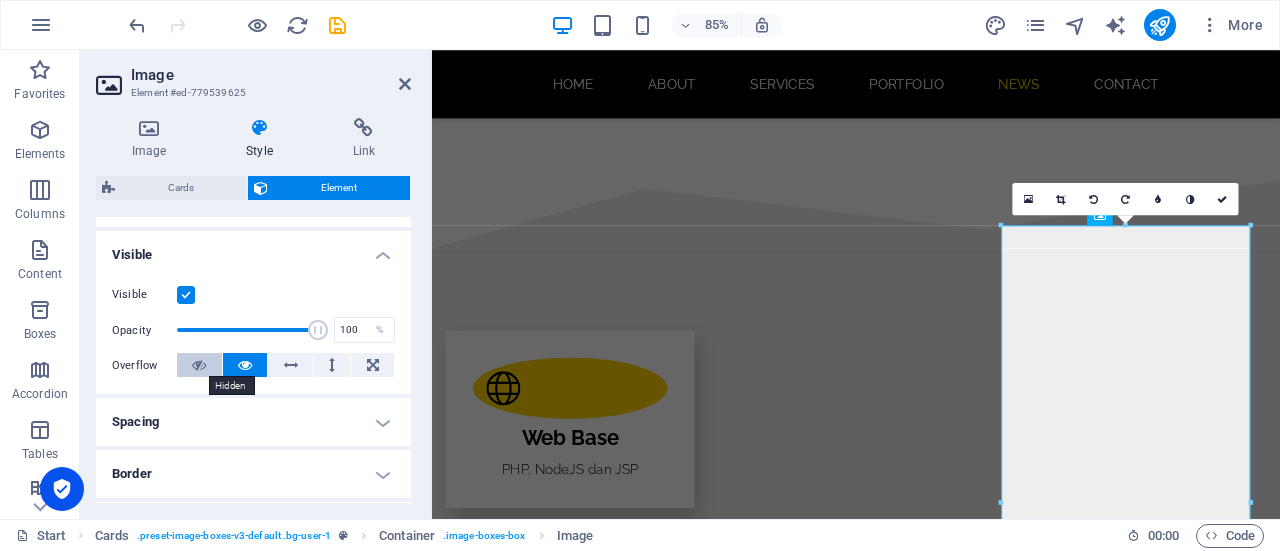 click at bounding box center (199, 365) 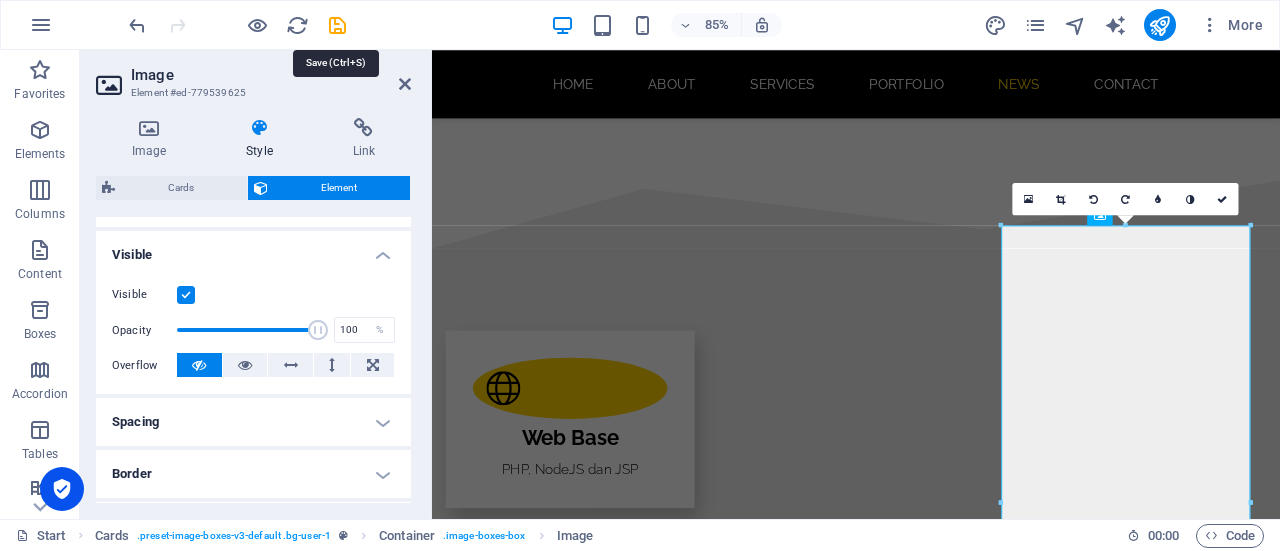 drag, startPoint x: 334, startPoint y: 24, endPoint x: 356, endPoint y: 45, distance: 30.413813 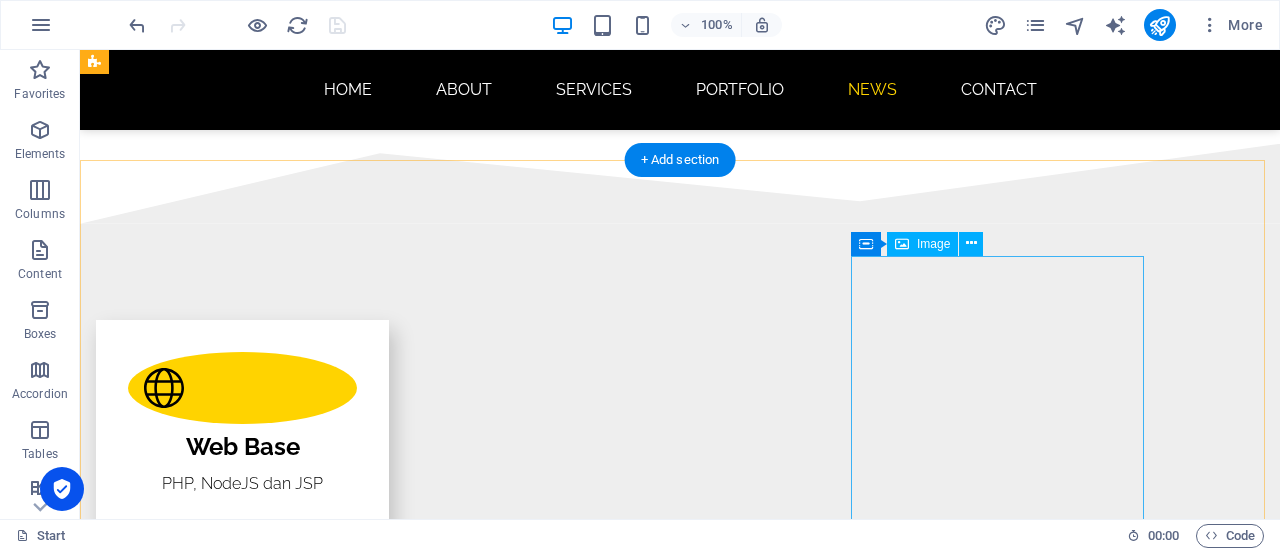 scroll, scrollTop: 2700, scrollLeft: 0, axis: vertical 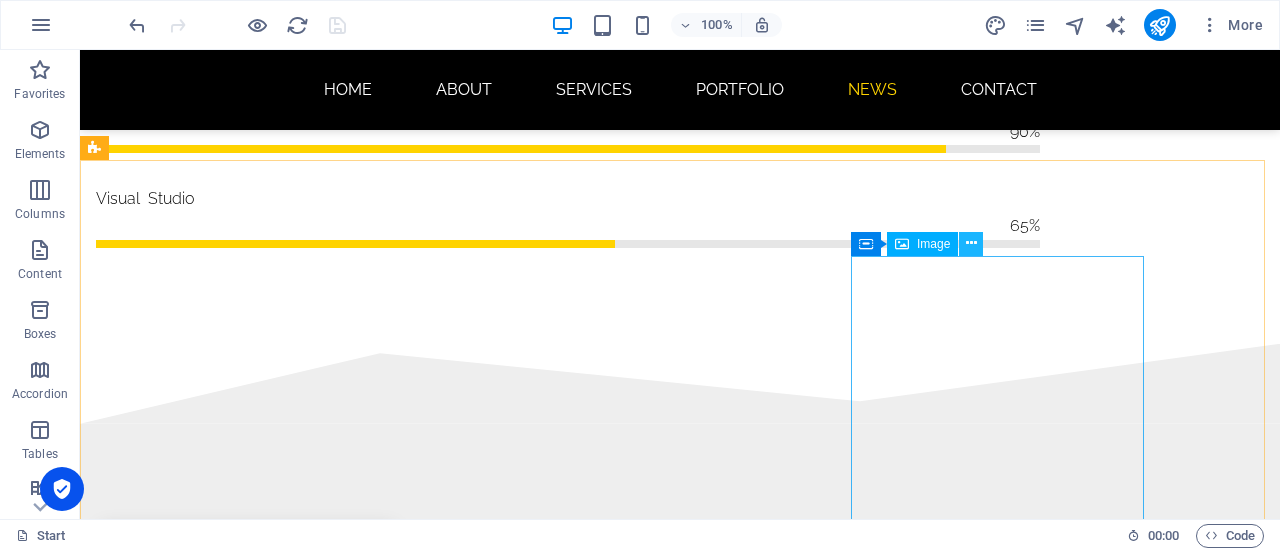 click at bounding box center [971, 243] 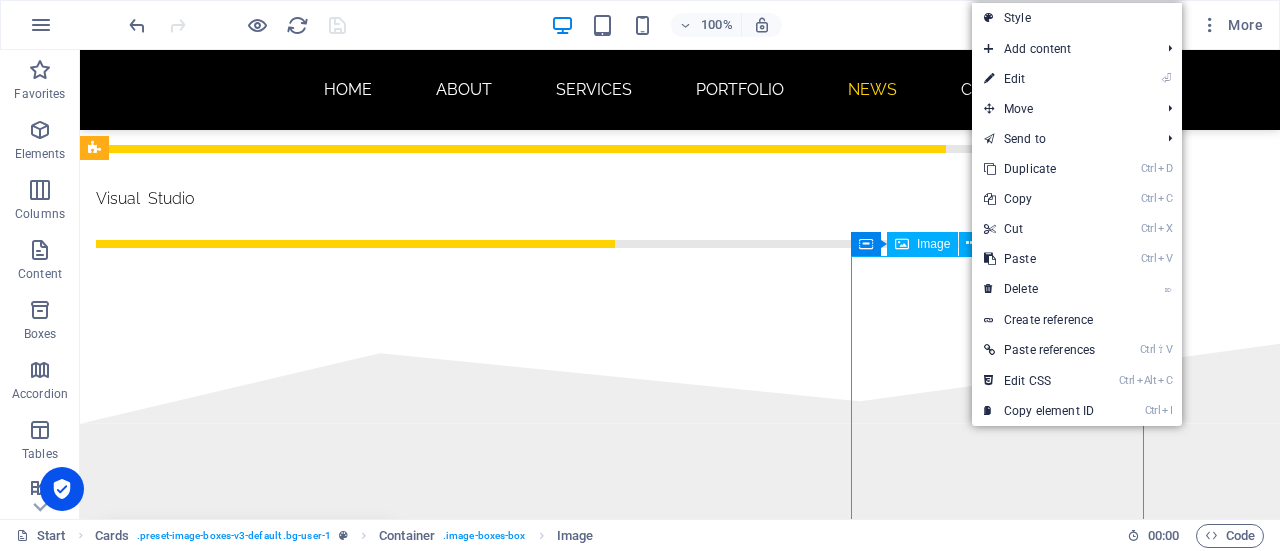 click on "Image" at bounding box center [933, 244] 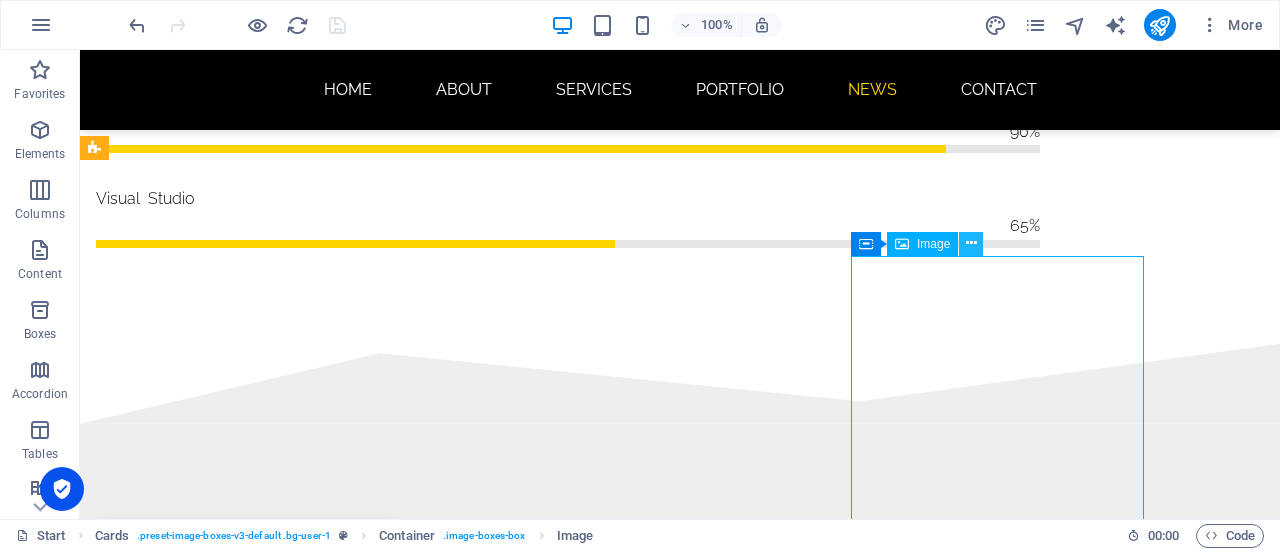 click at bounding box center (971, 243) 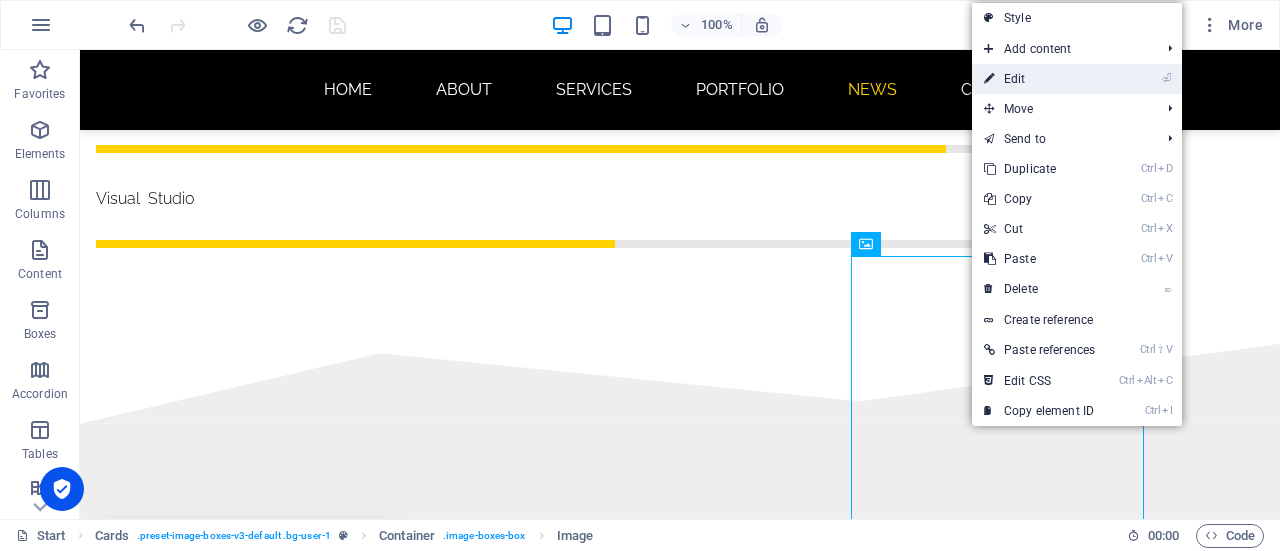 click on "⏎  Edit" at bounding box center (1039, 79) 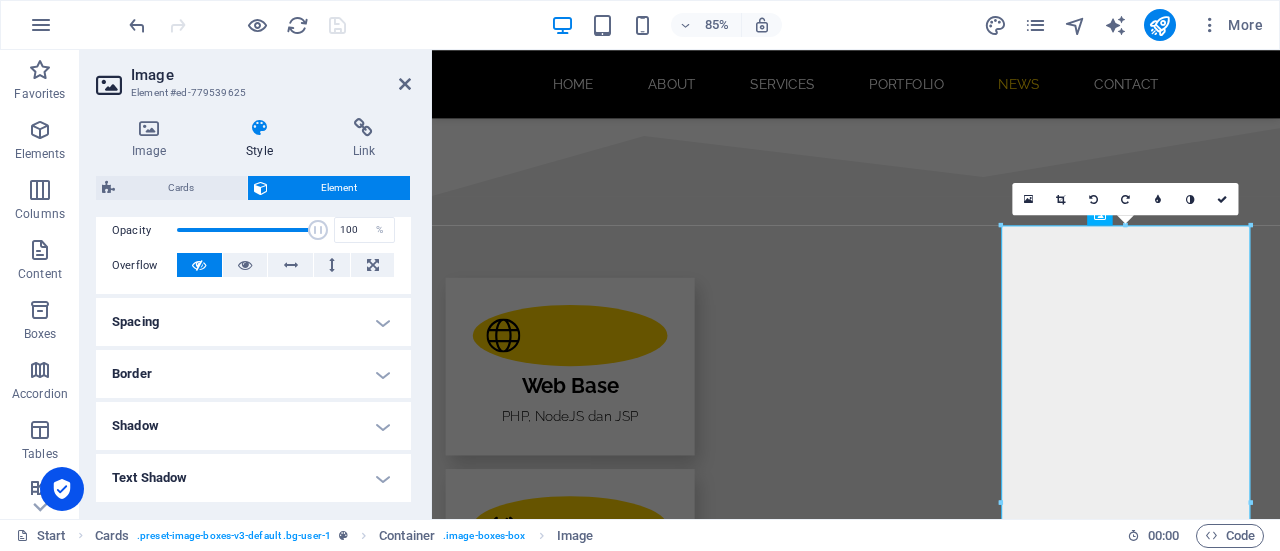 scroll, scrollTop: 400, scrollLeft: 0, axis: vertical 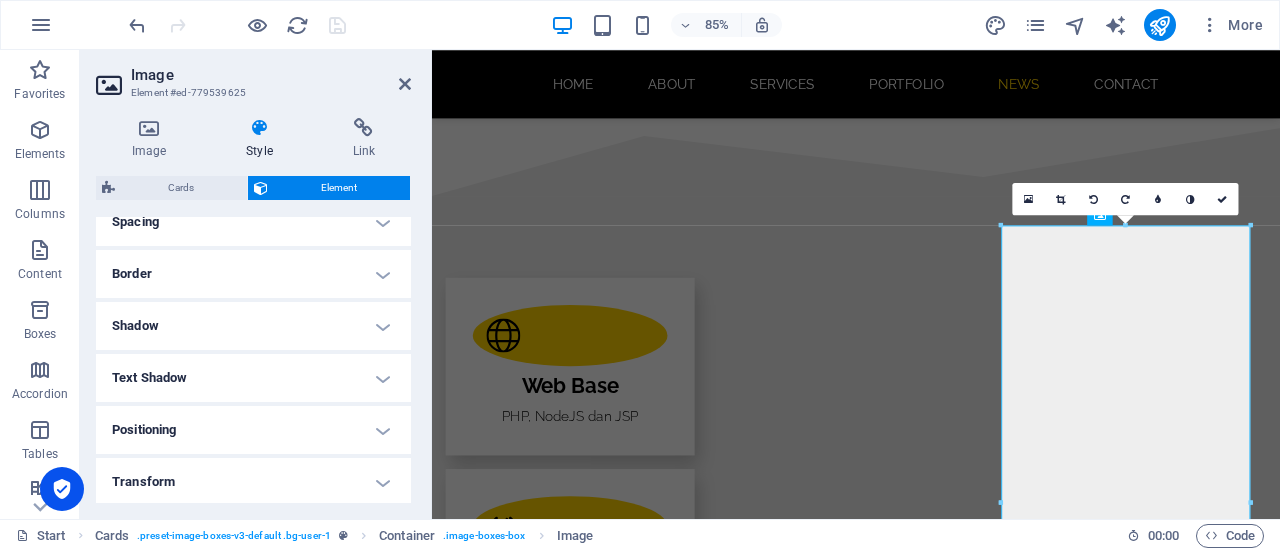 click on "Text Shadow" at bounding box center (253, 378) 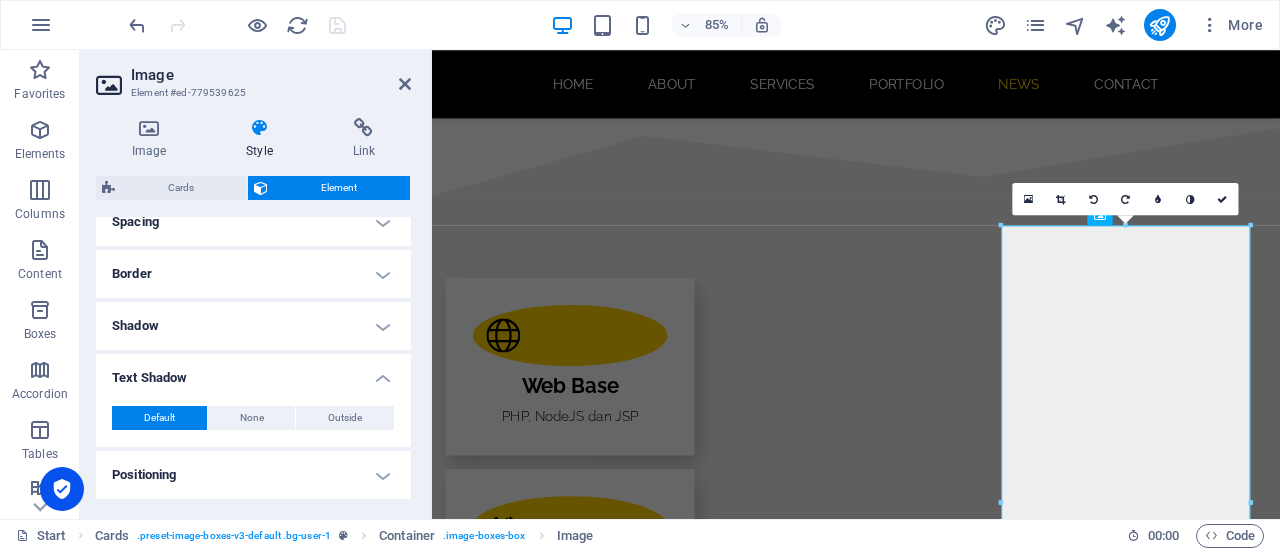 scroll, scrollTop: 600, scrollLeft: 0, axis: vertical 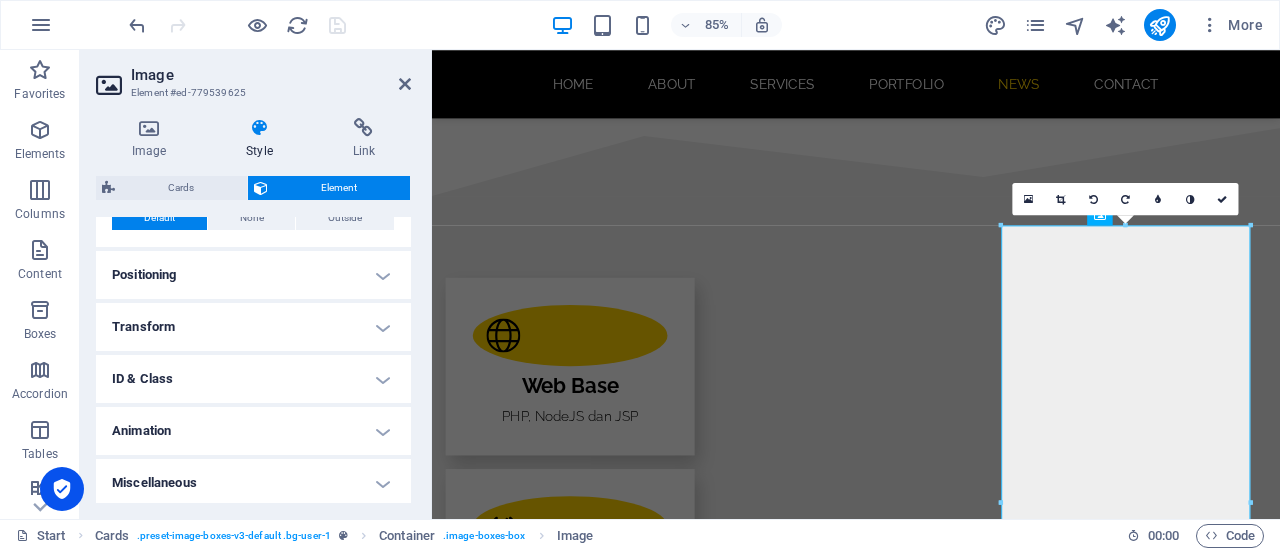 click on "Transform" at bounding box center [253, 327] 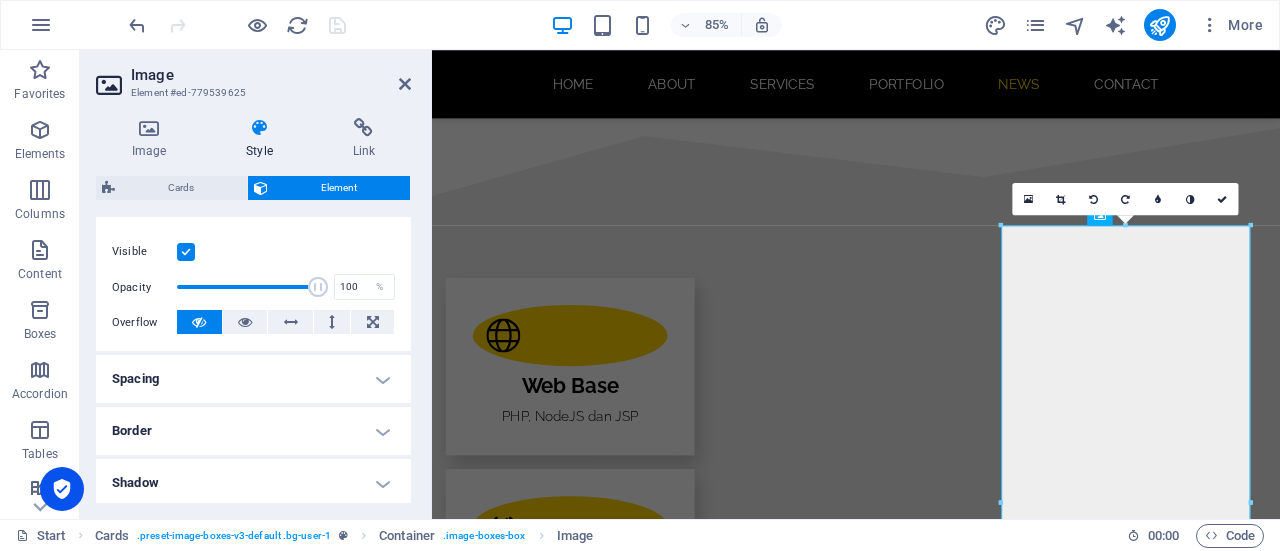 scroll, scrollTop: 0, scrollLeft: 0, axis: both 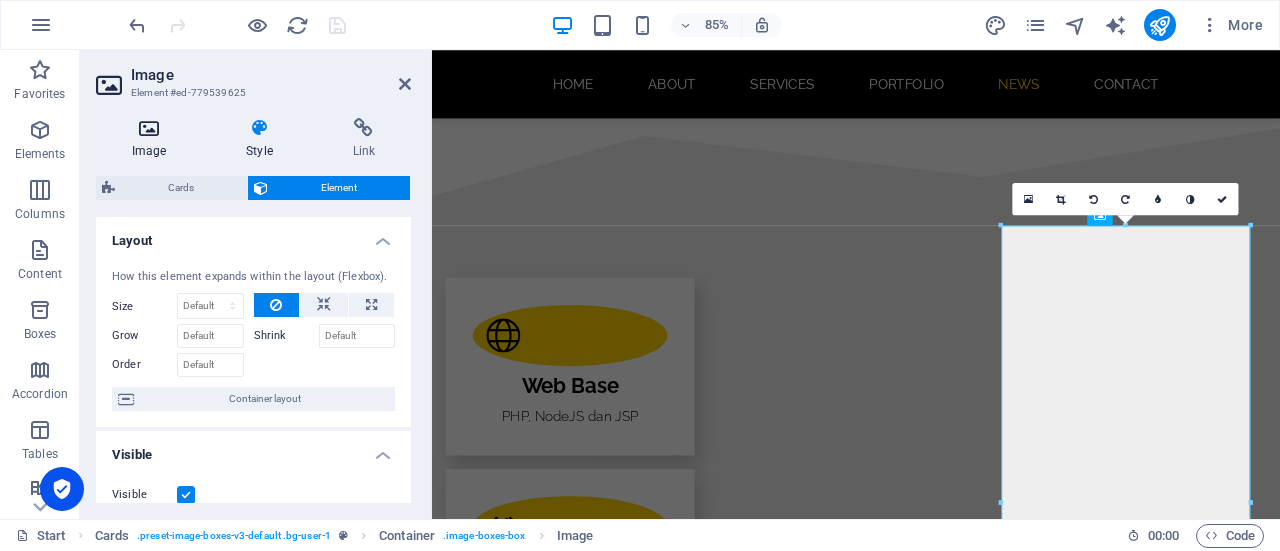 click at bounding box center (149, 128) 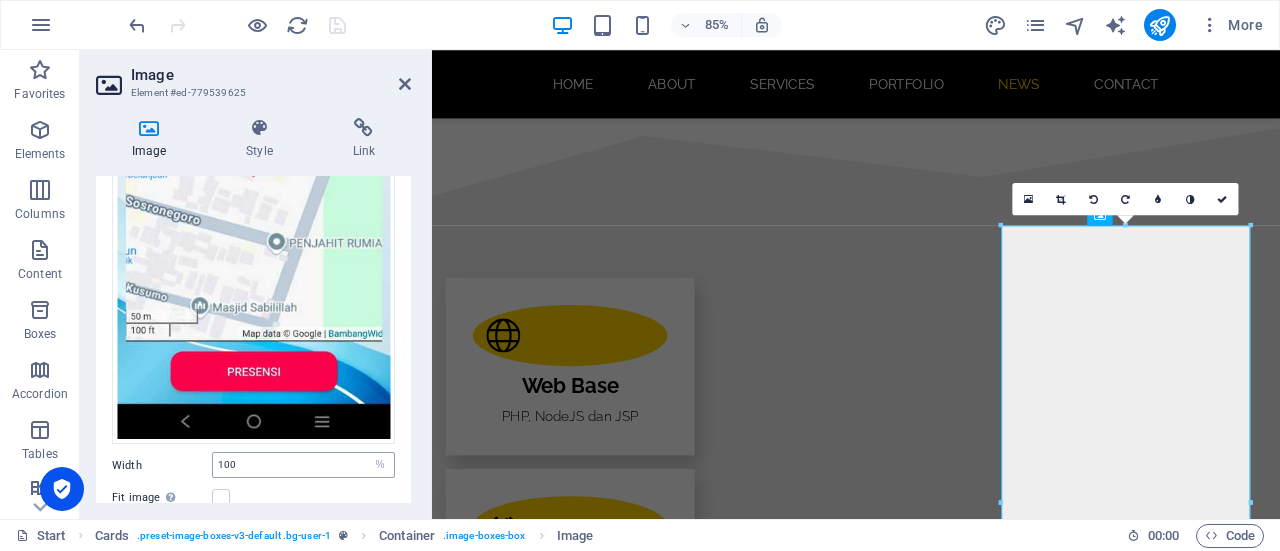 scroll, scrollTop: 594, scrollLeft: 0, axis: vertical 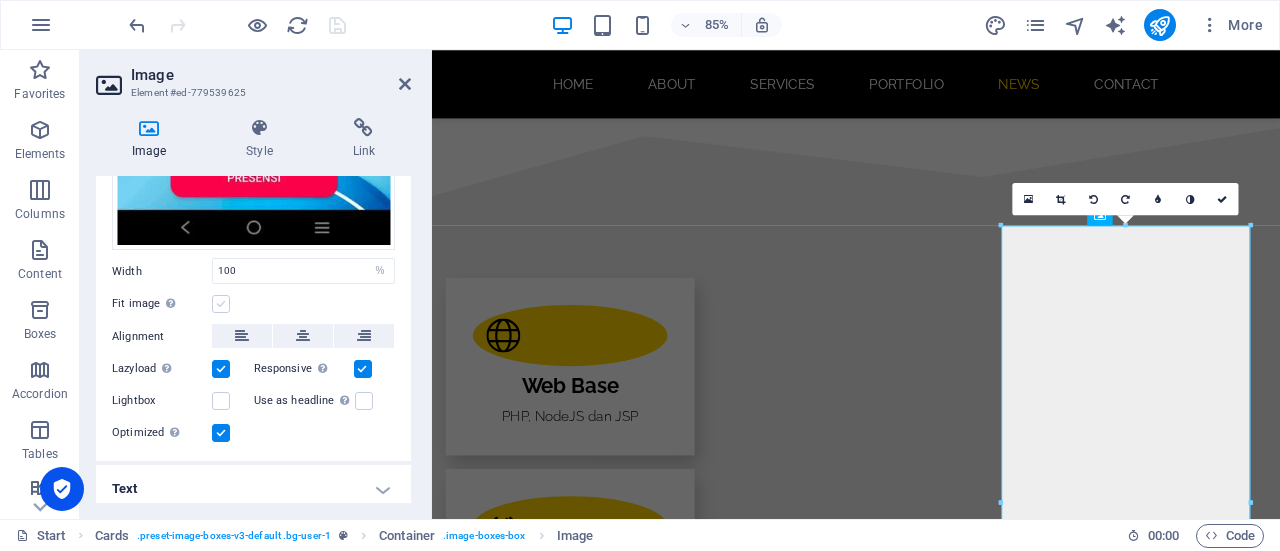 click at bounding box center (221, 304) 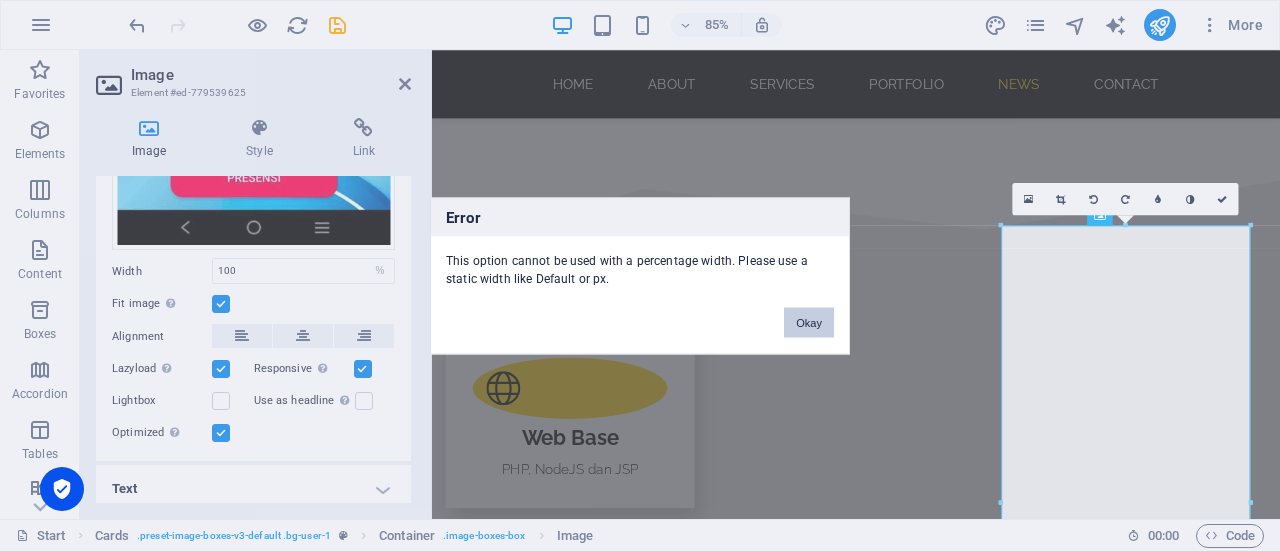 click on "Okay" at bounding box center [809, 322] 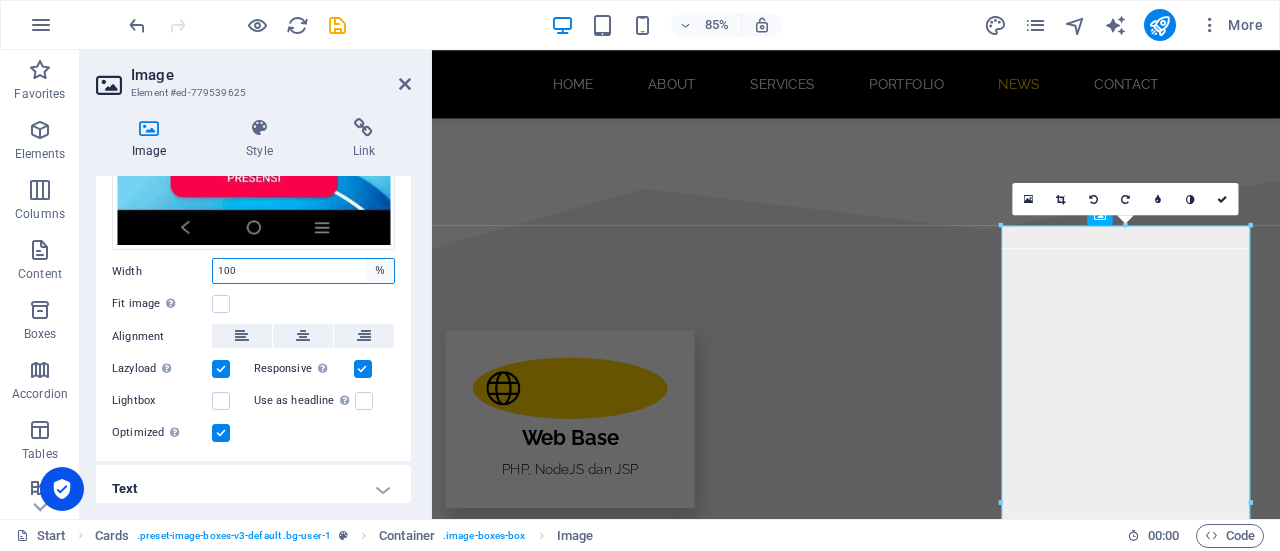 click on "Default auto px rem % em vh vw" at bounding box center [380, 271] 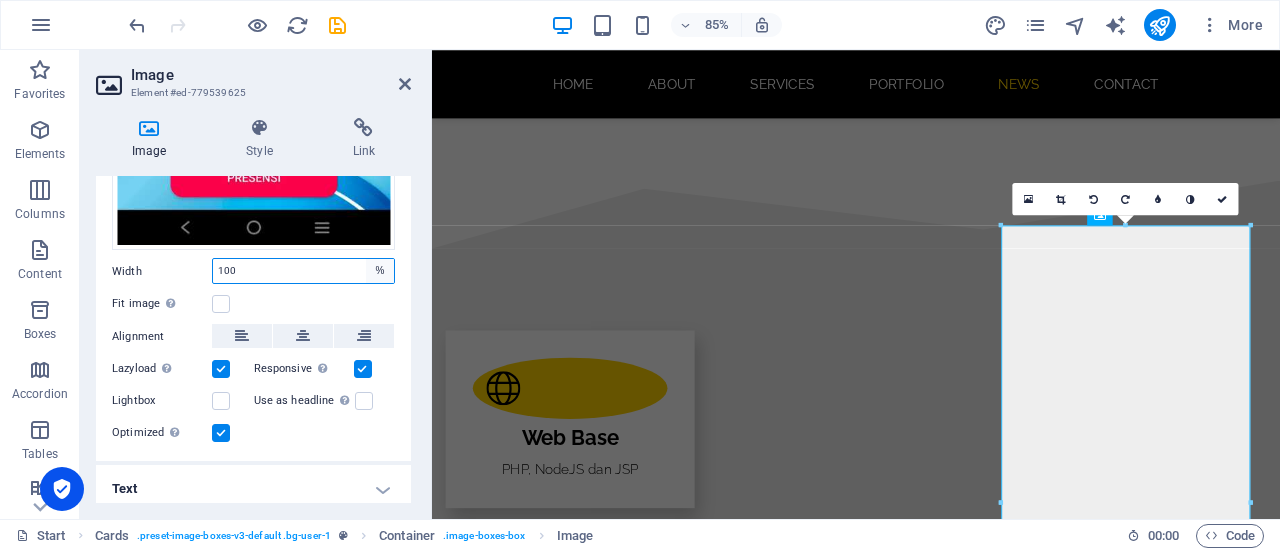 select on "px" 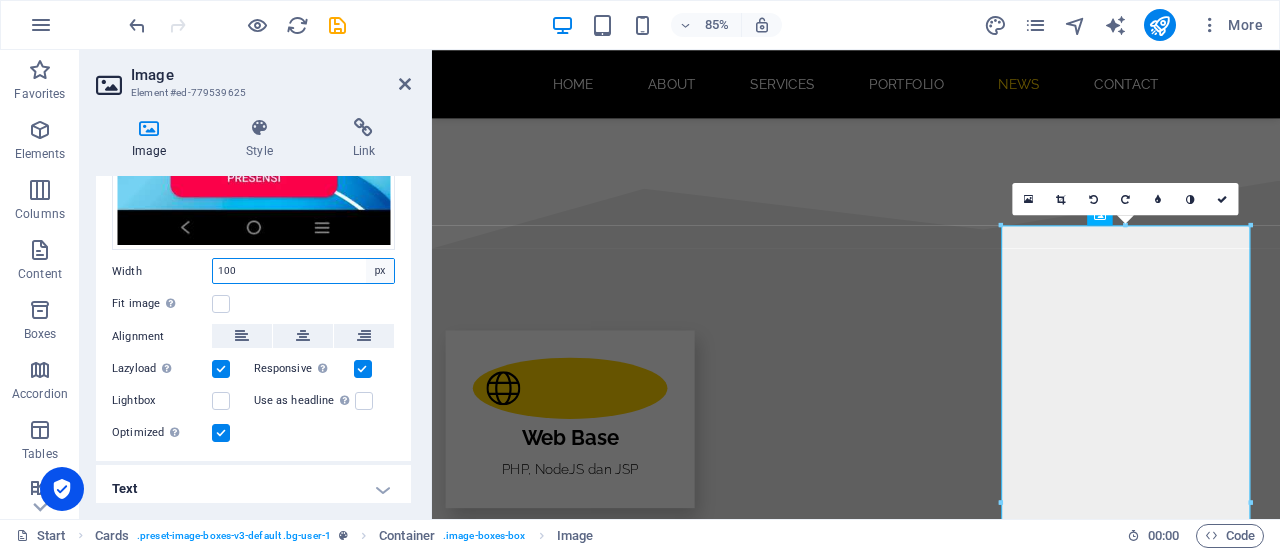 click on "Default auto px rem % em vh vw" at bounding box center (380, 271) 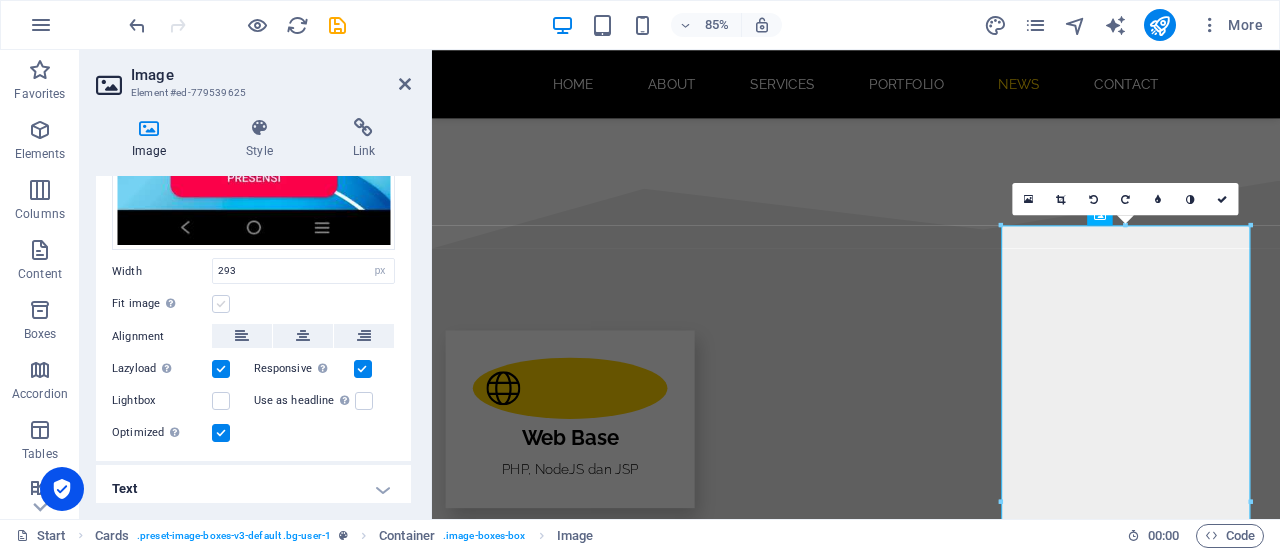 click at bounding box center (221, 304) 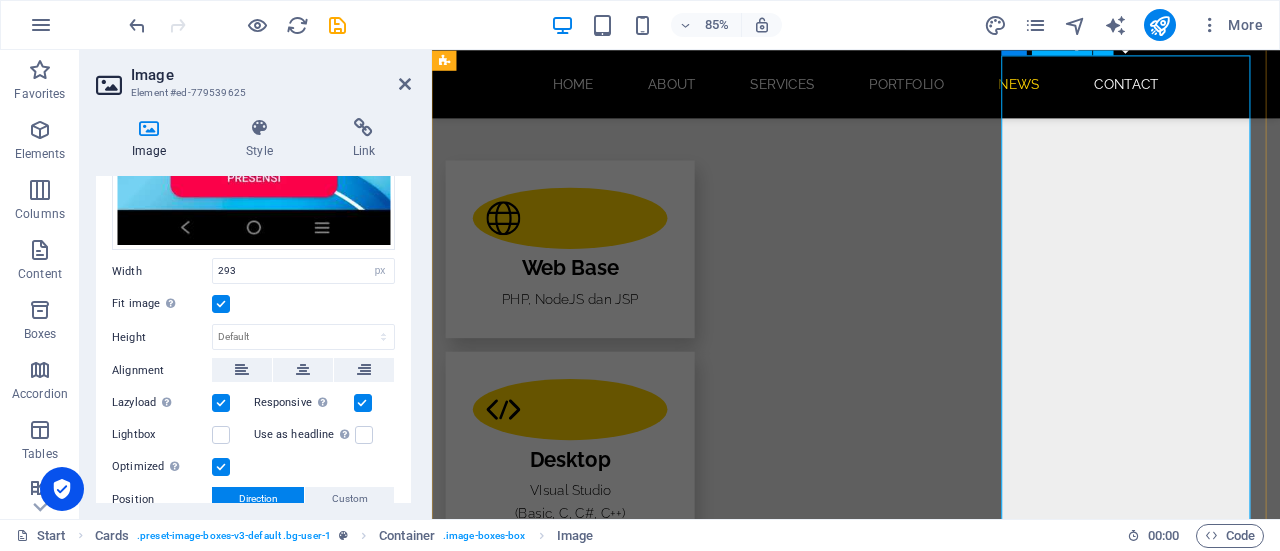 scroll, scrollTop: 2800, scrollLeft: 0, axis: vertical 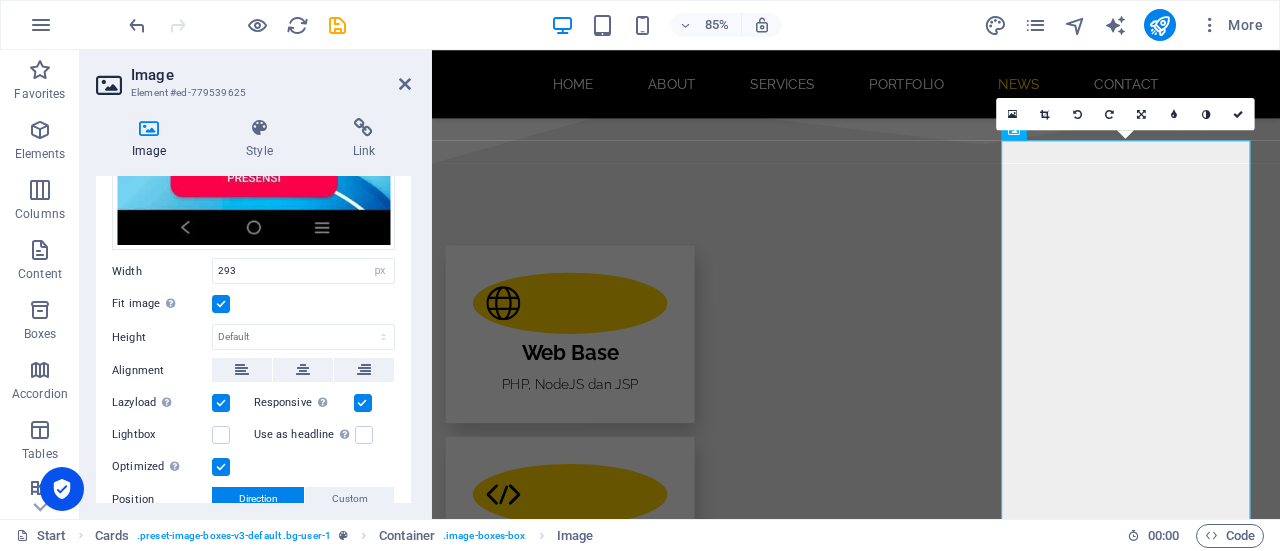 click at bounding box center [1044, 113] 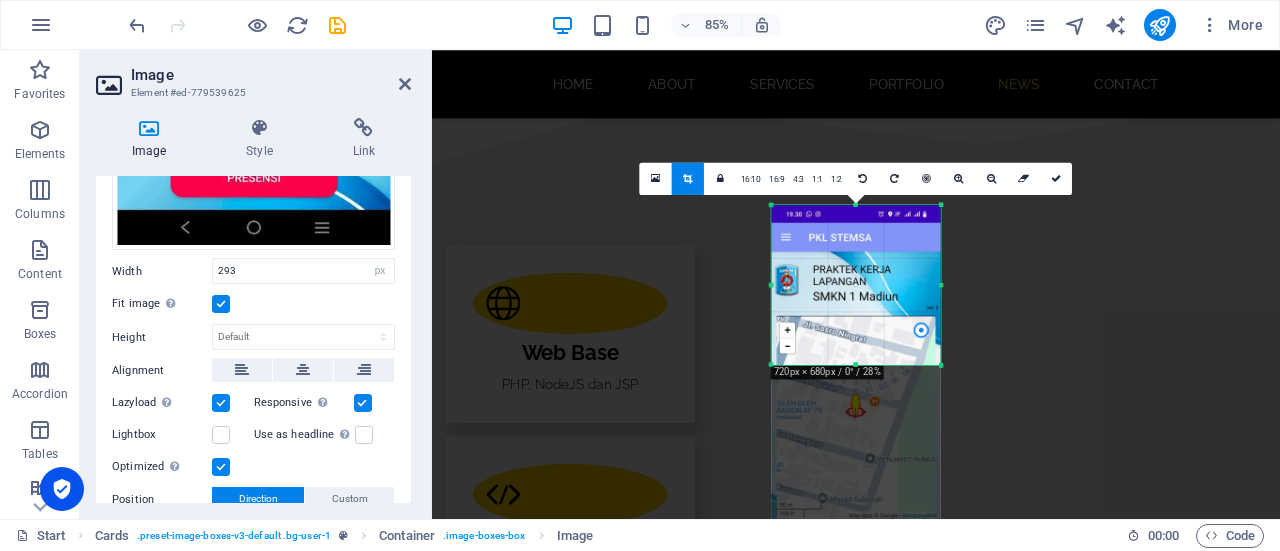 drag, startPoint x: 854, startPoint y: 471, endPoint x: 842, endPoint y: 217, distance: 254.28331 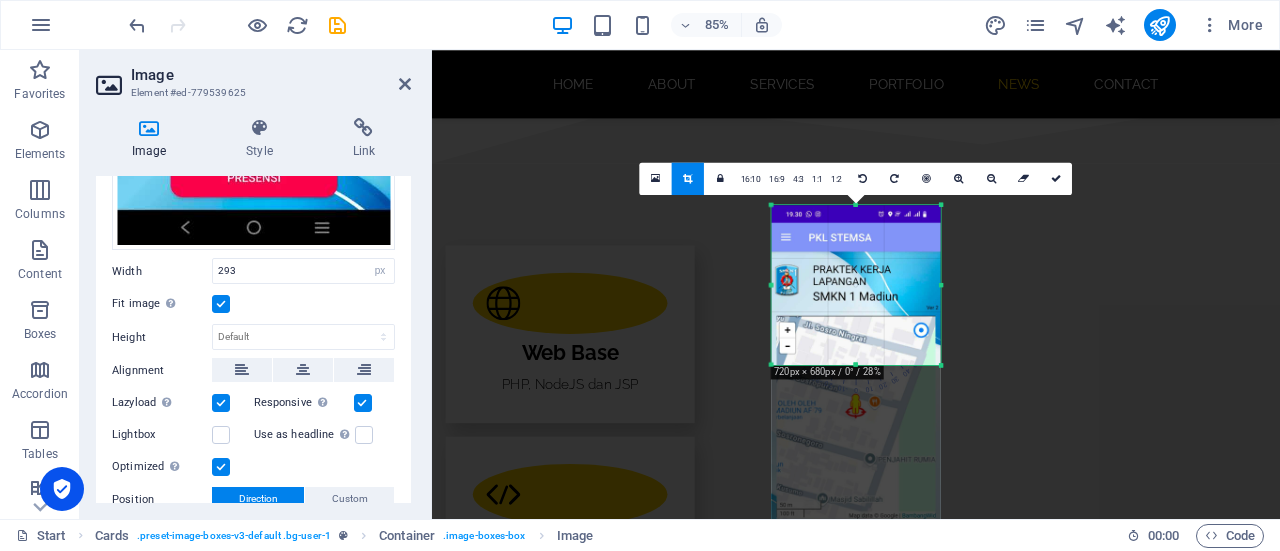 click on "180 170 160 150 140 130 120 110 100 90 80 70 60 50 40 30 20 10 0 -10 -20 -30 -40 -50 -60 -70 -80 -90 -100 -110 -120 -130 -140 -150 -160 -170 720px × 680px / 0° / 28% 16:10 16:9 4:3 1:1 1:2 0" at bounding box center [856, 285] 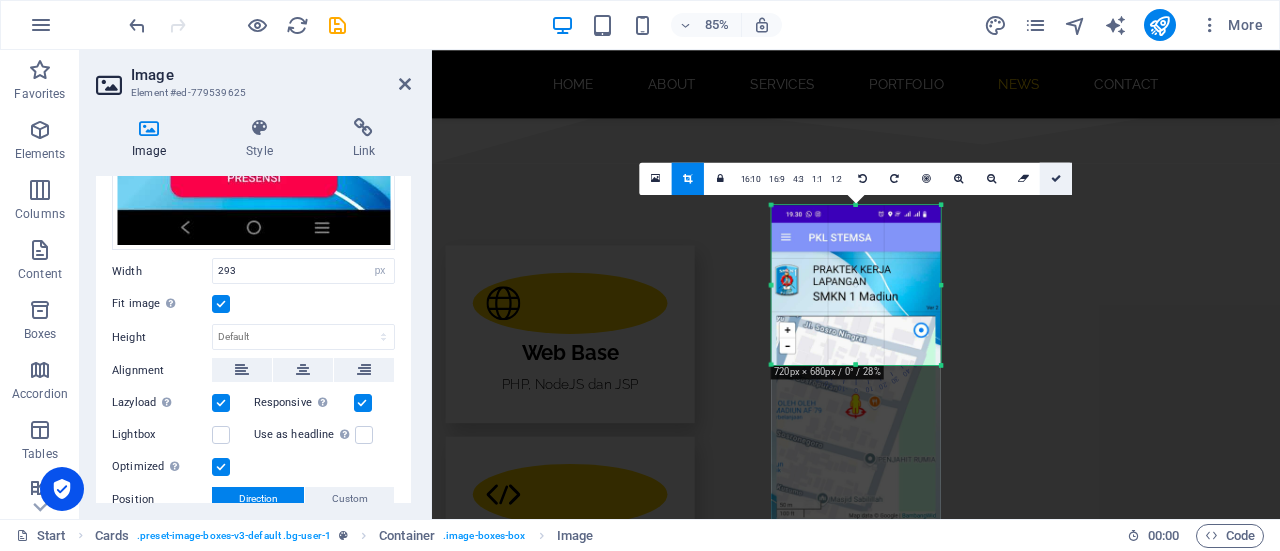 click at bounding box center (1056, 178) 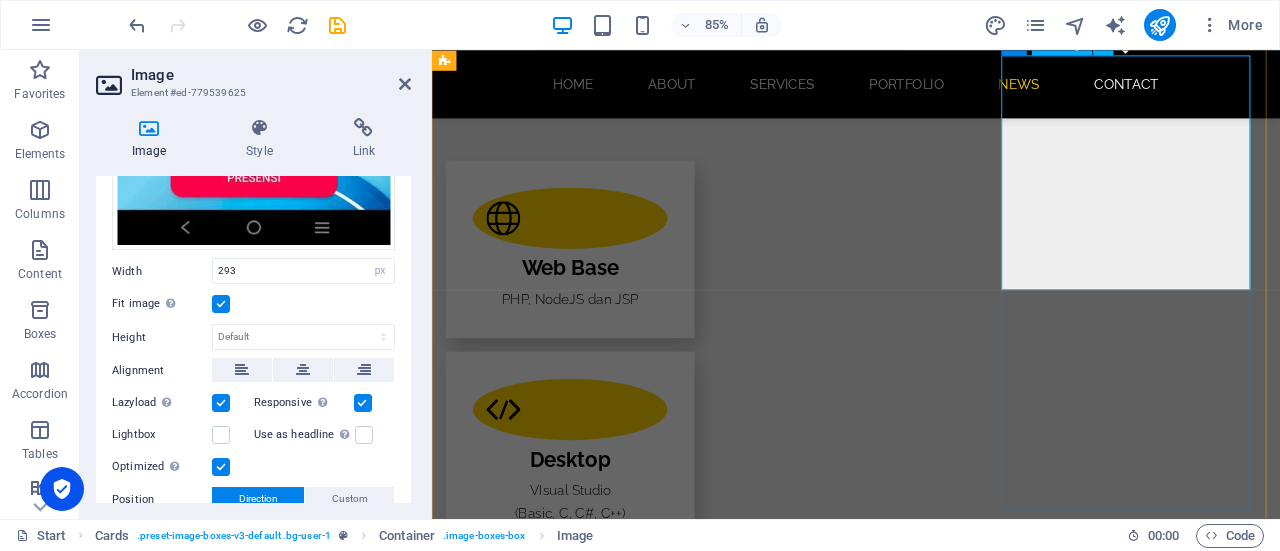 scroll, scrollTop: 2800, scrollLeft: 0, axis: vertical 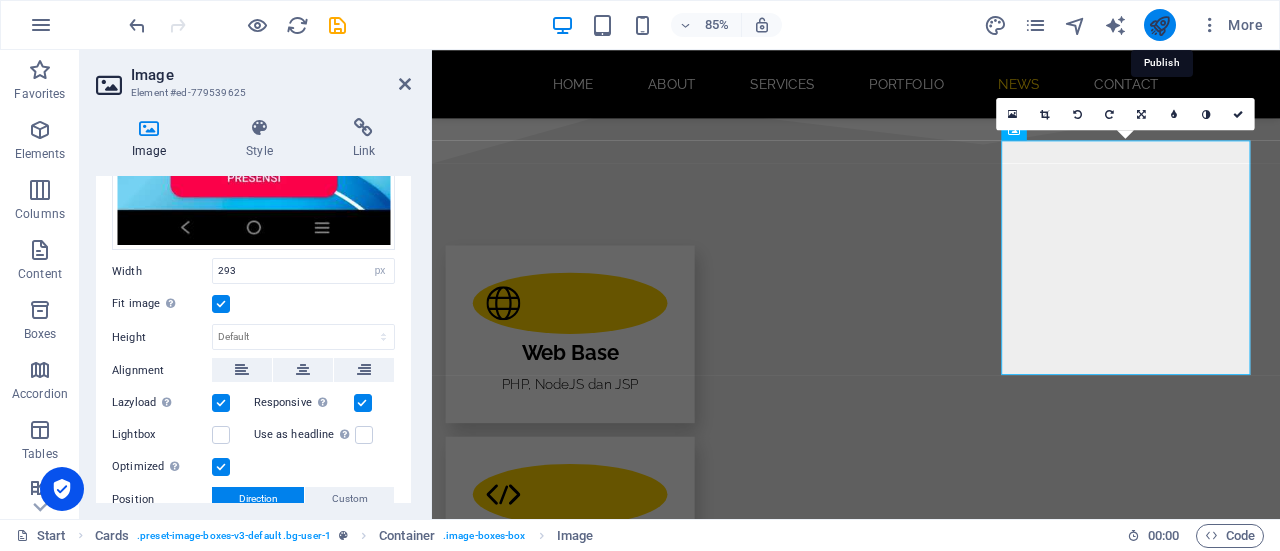 click at bounding box center (1159, 25) 